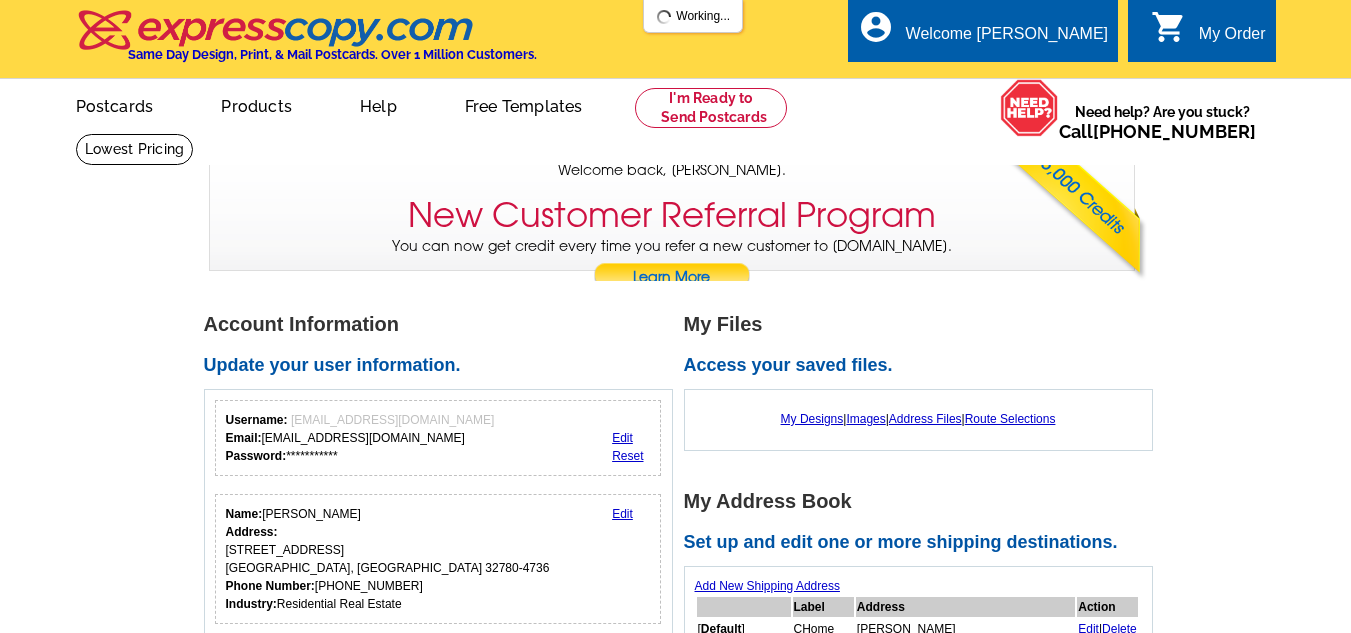 scroll, scrollTop: 0, scrollLeft: 0, axis: both 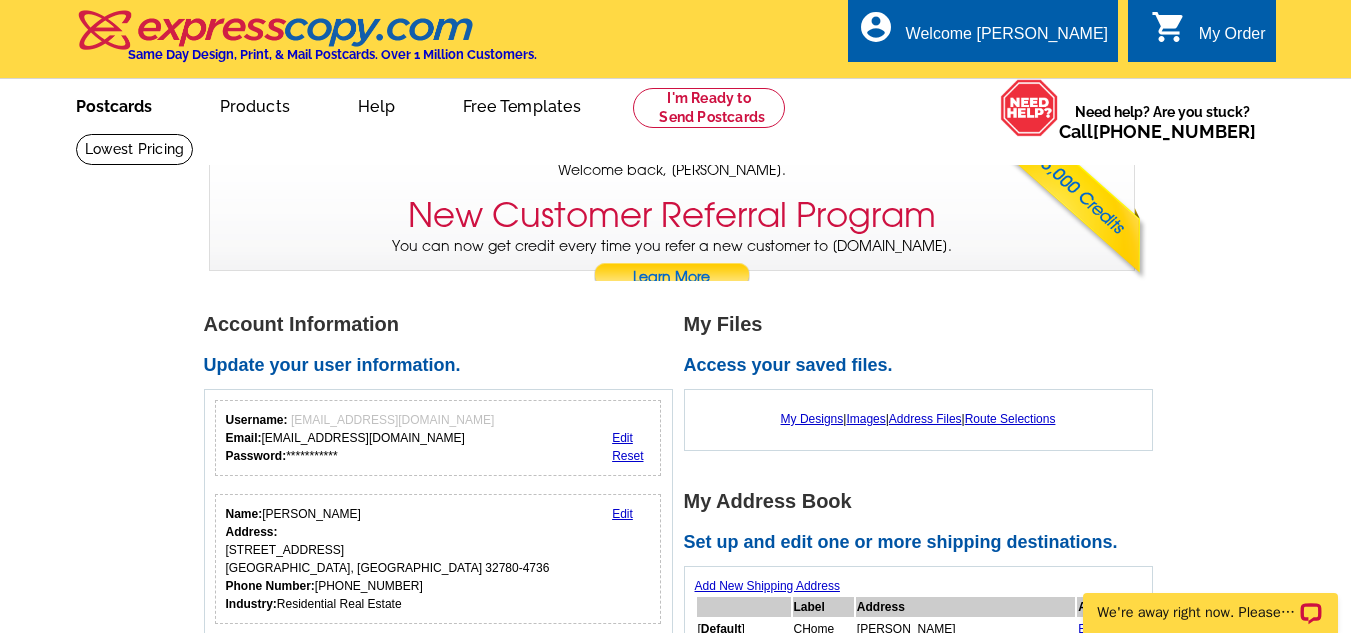 click on "Postcards" at bounding box center (114, 104) 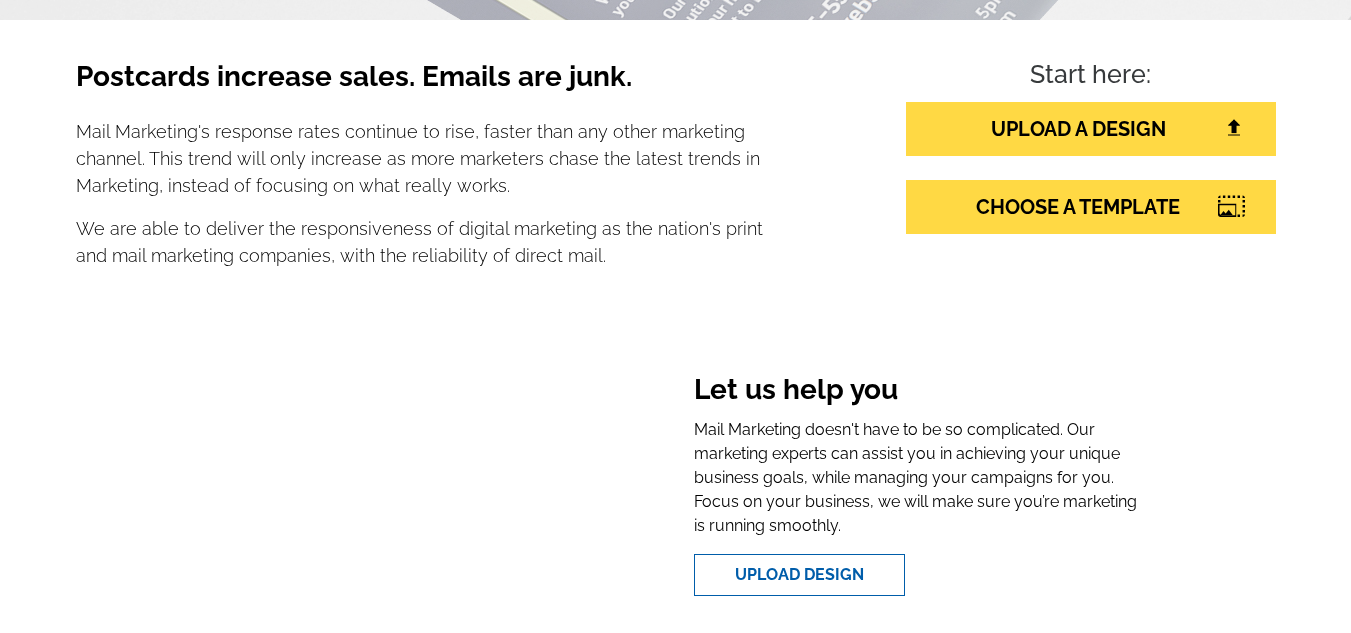 scroll, scrollTop: 400, scrollLeft: 0, axis: vertical 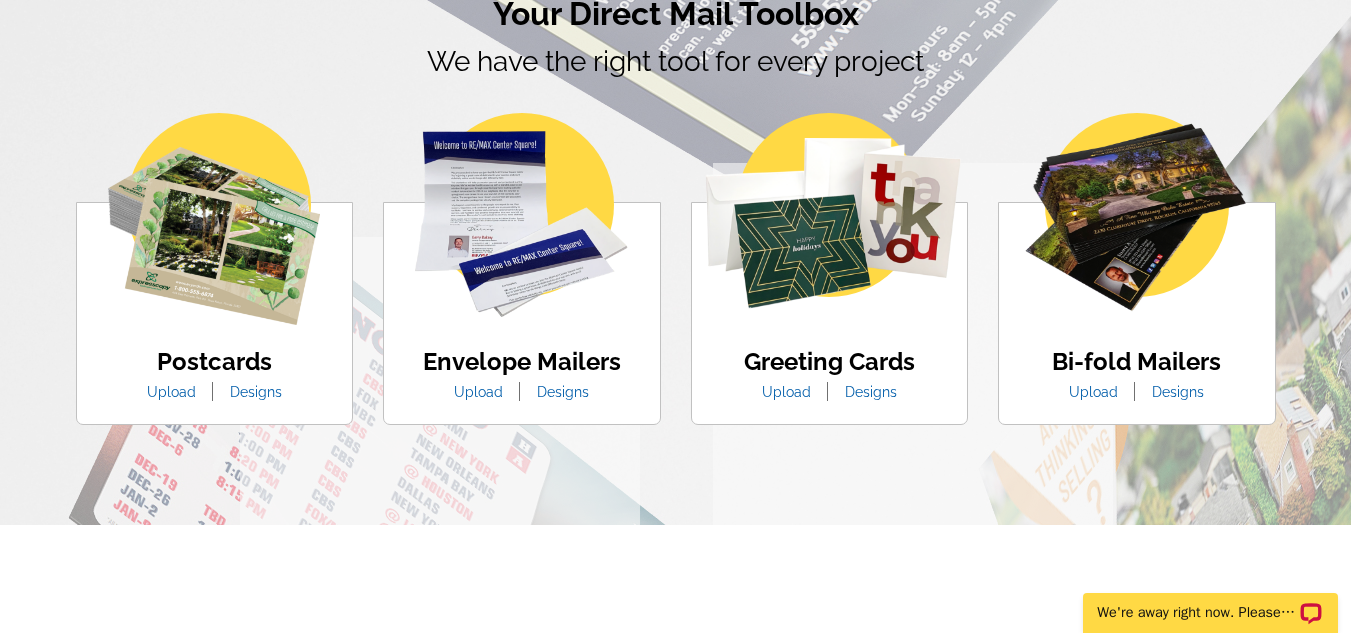 click at bounding box center (214, 219) 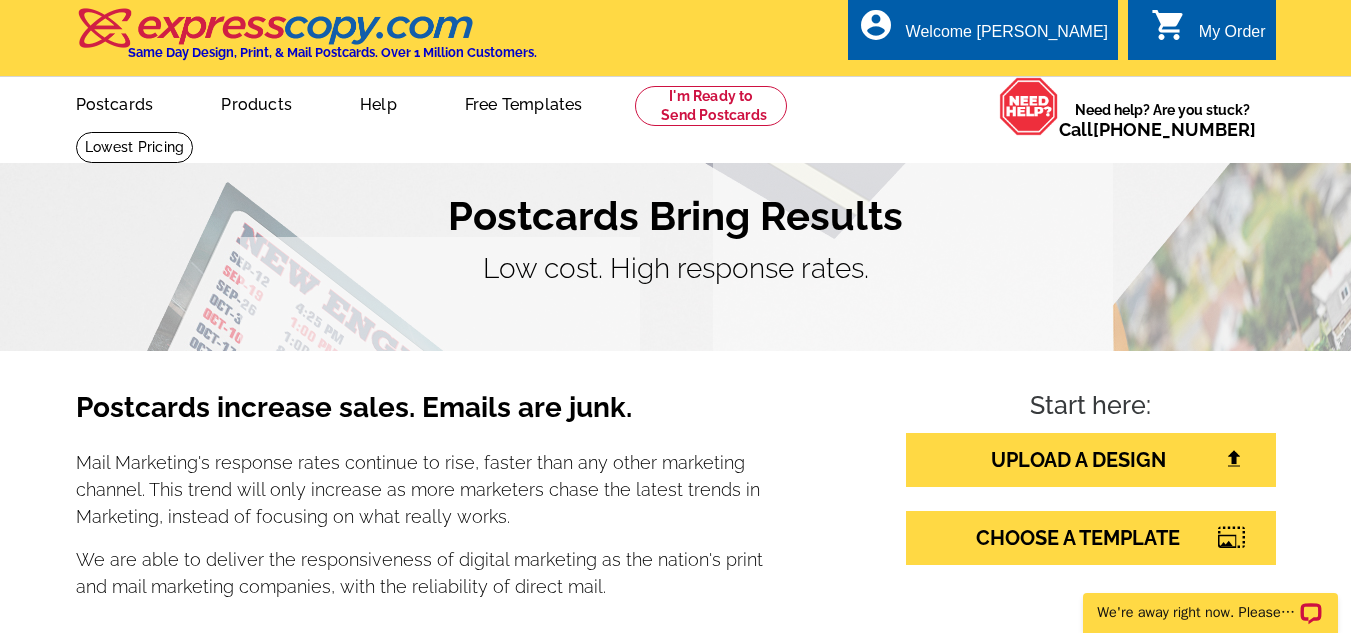 scroll, scrollTop: 0, scrollLeft: 0, axis: both 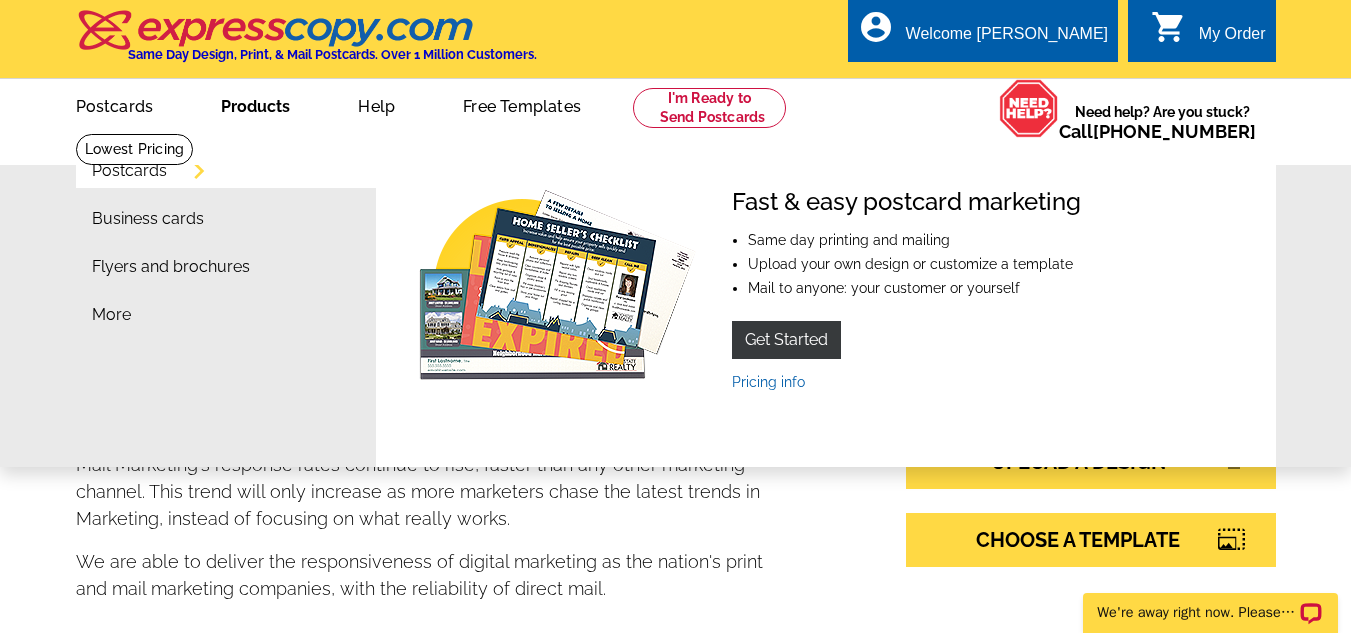 click on "Postcards" at bounding box center [129, 171] 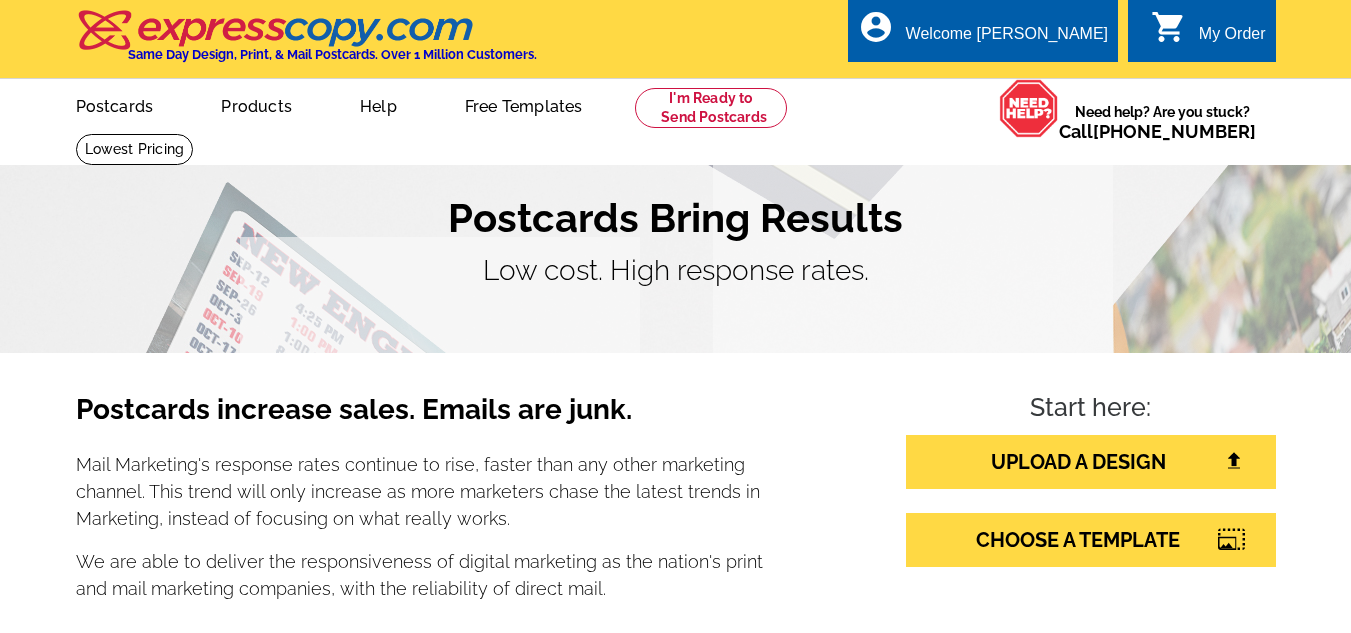 scroll, scrollTop: 0, scrollLeft: 0, axis: both 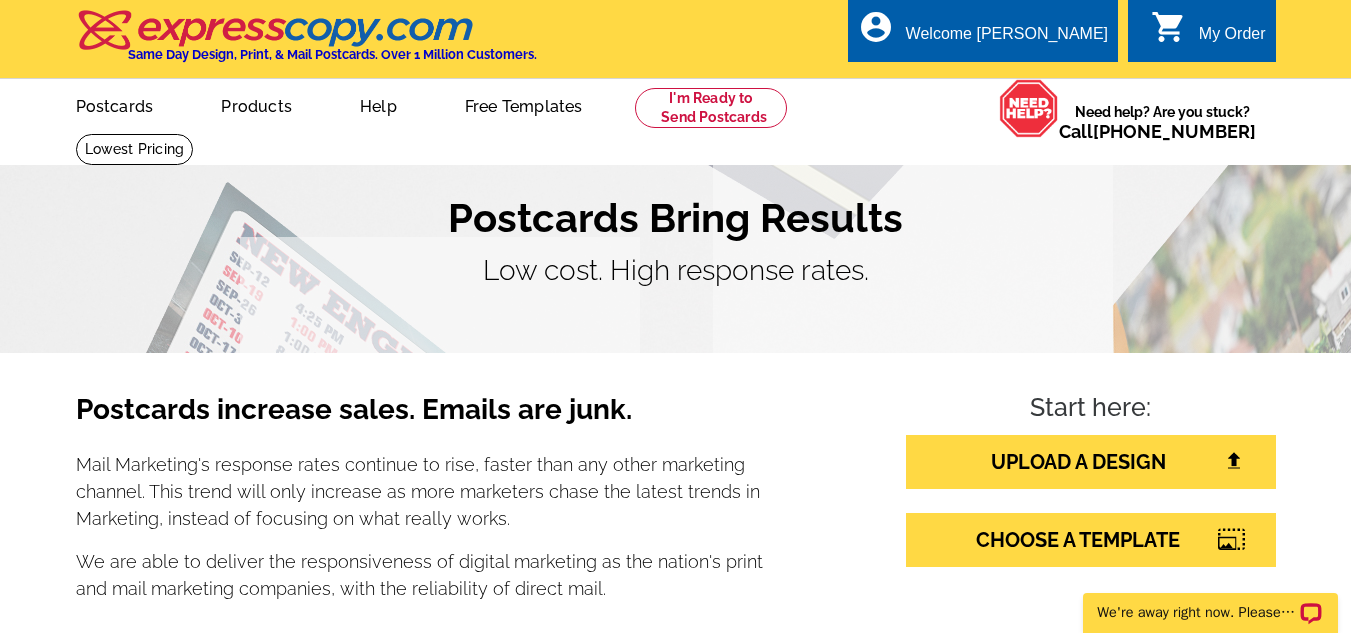 click on "My Order" at bounding box center [1232, 39] 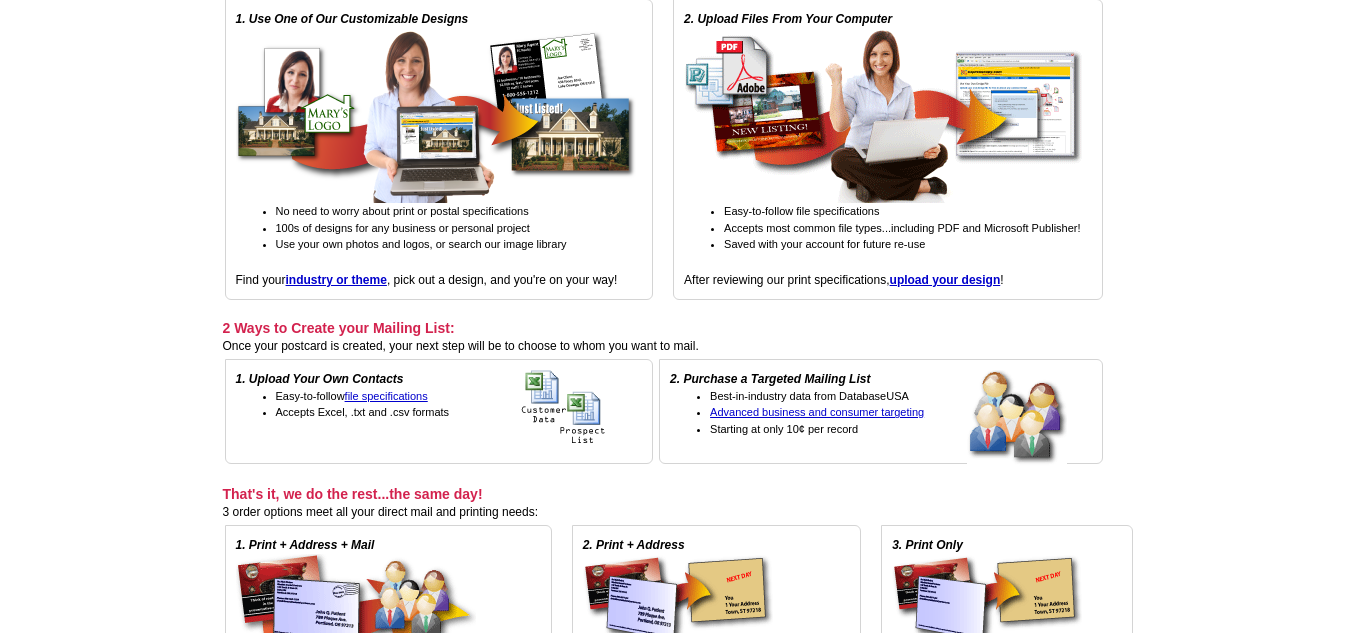 scroll, scrollTop: 300, scrollLeft: 0, axis: vertical 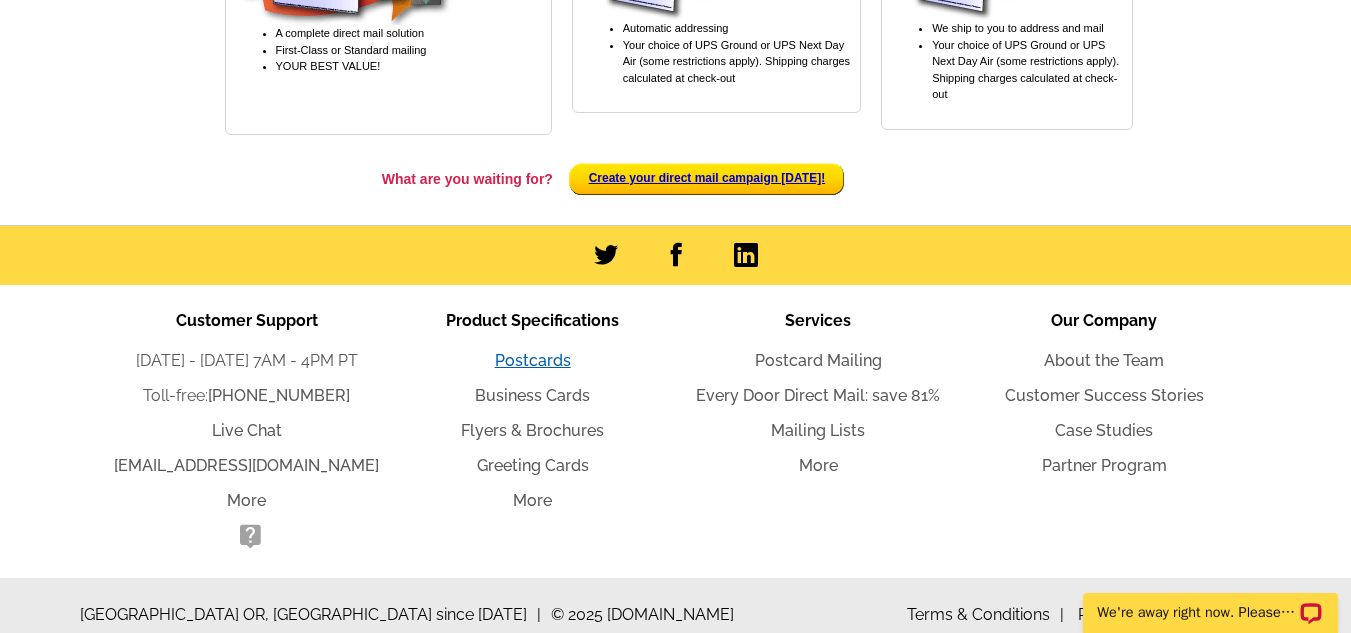 click on "Postcards" at bounding box center (533, 360) 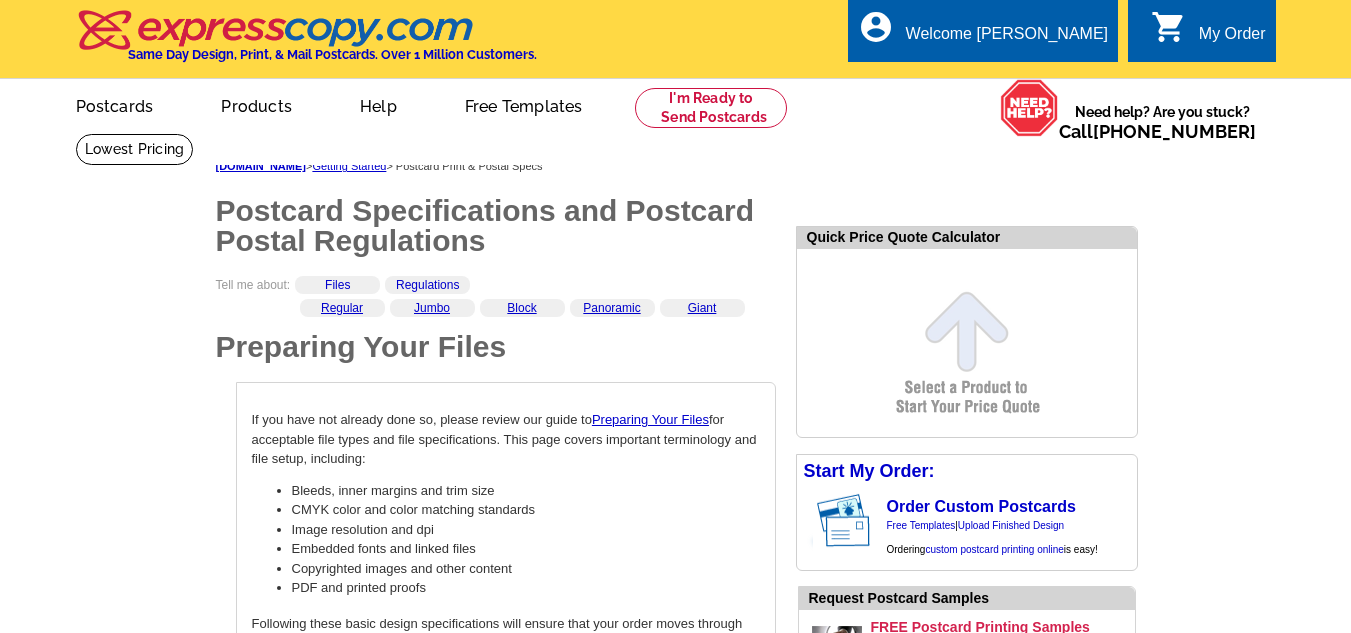scroll, scrollTop: 0, scrollLeft: 0, axis: both 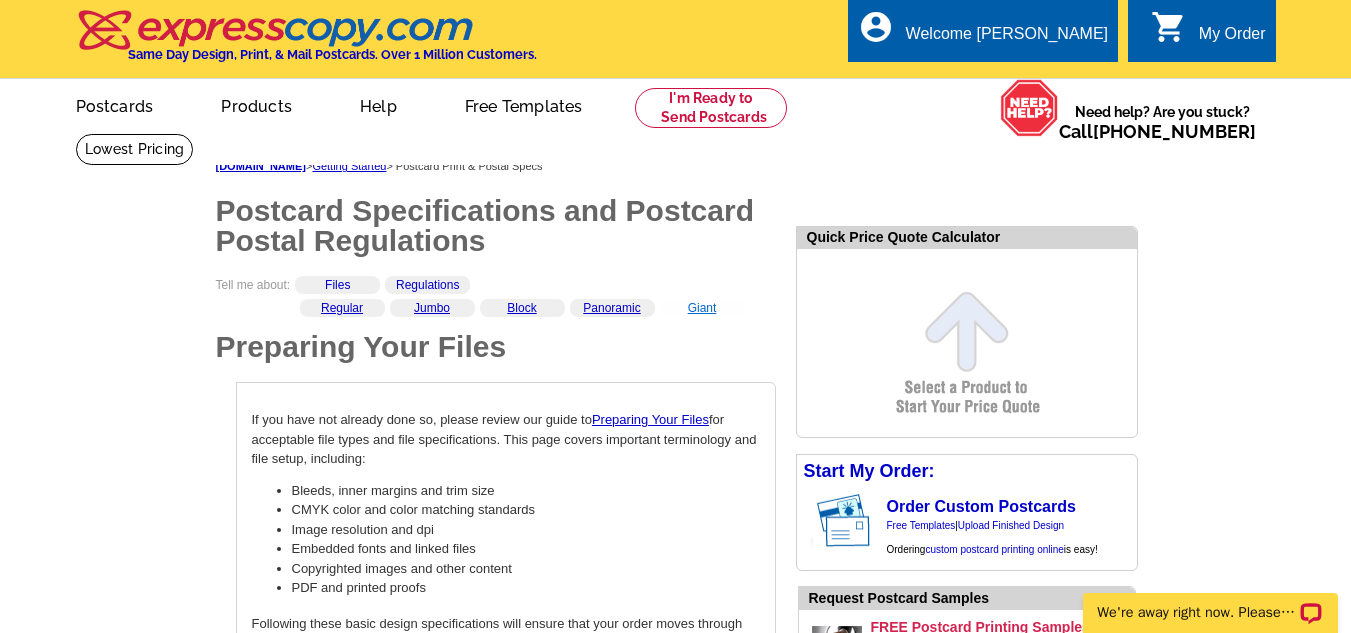 click on "Giant" at bounding box center [702, 308] 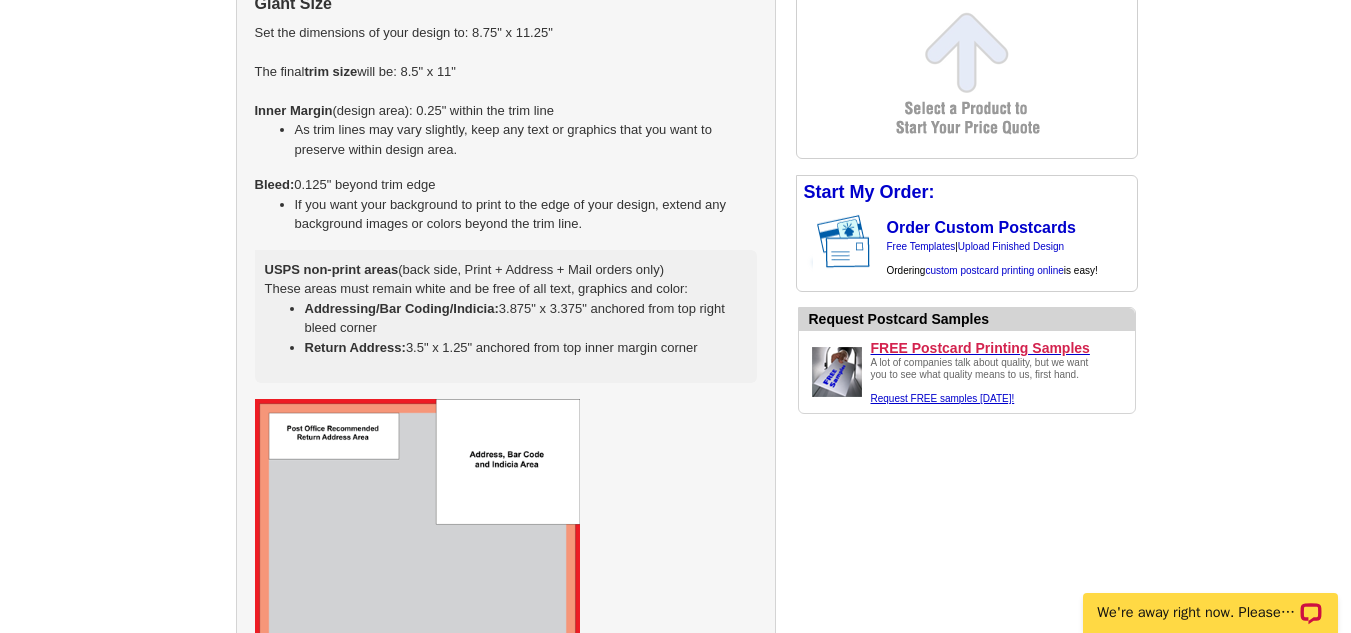 scroll, scrollTop: 5166, scrollLeft: 0, axis: vertical 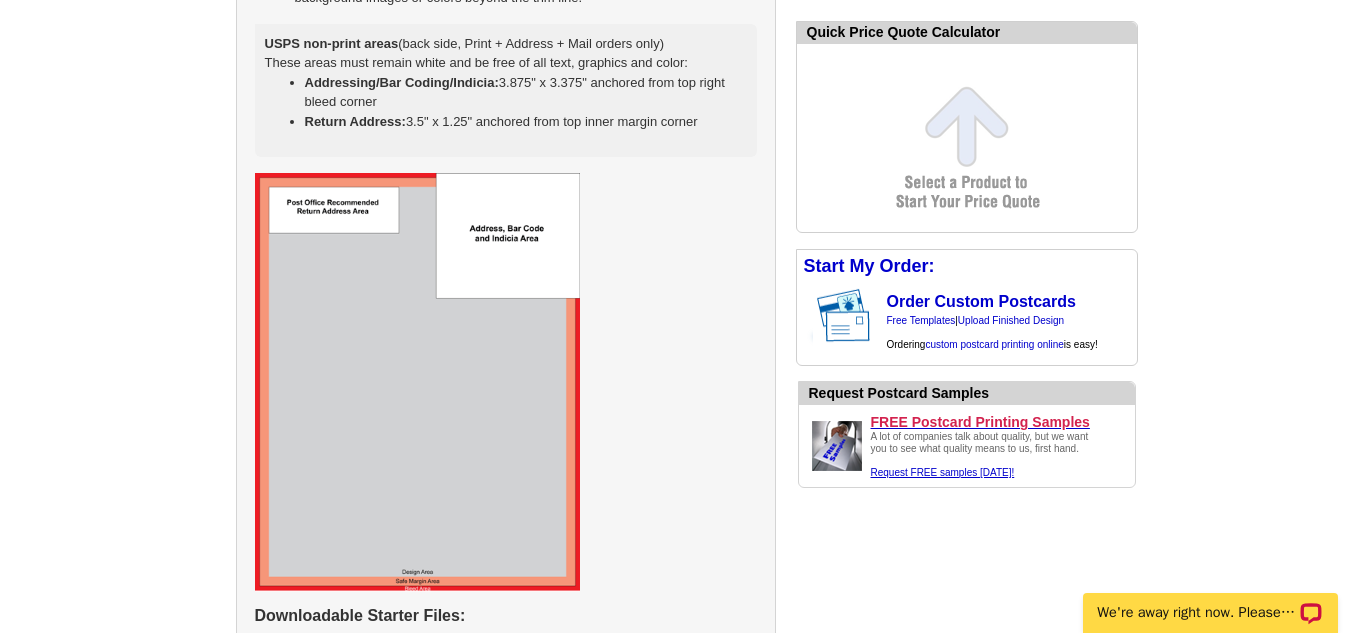 click at bounding box center (417, 382) 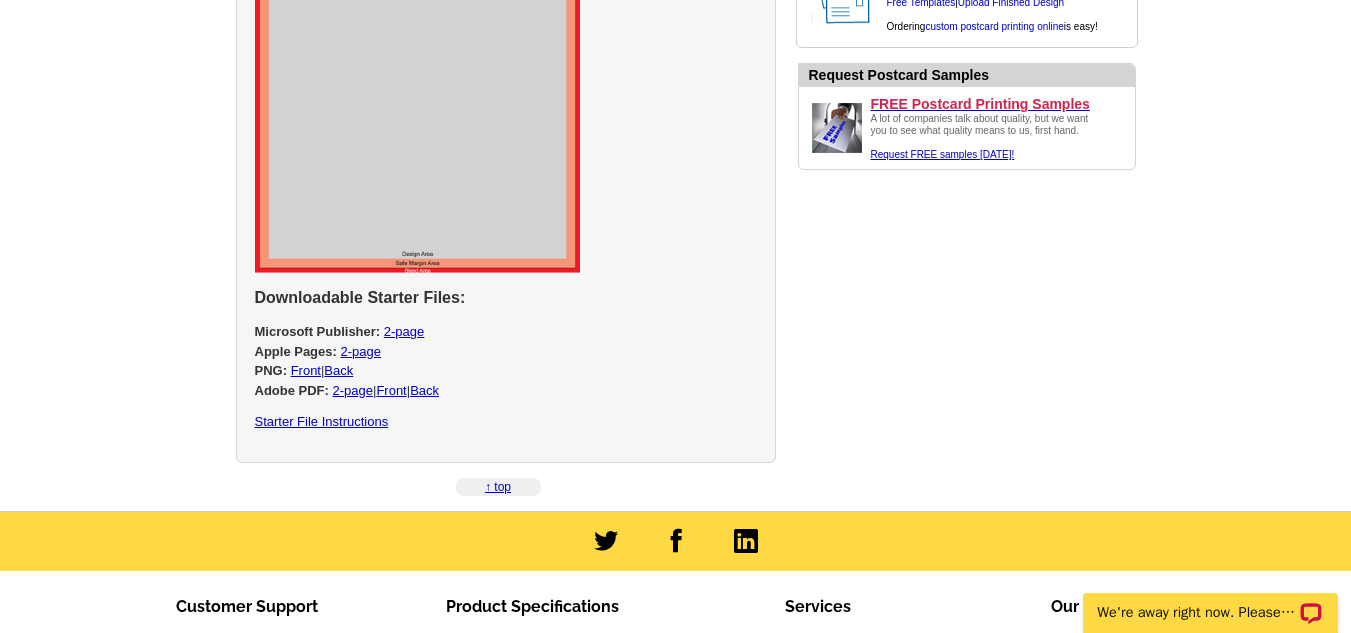scroll, scrollTop: 5566, scrollLeft: 0, axis: vertical 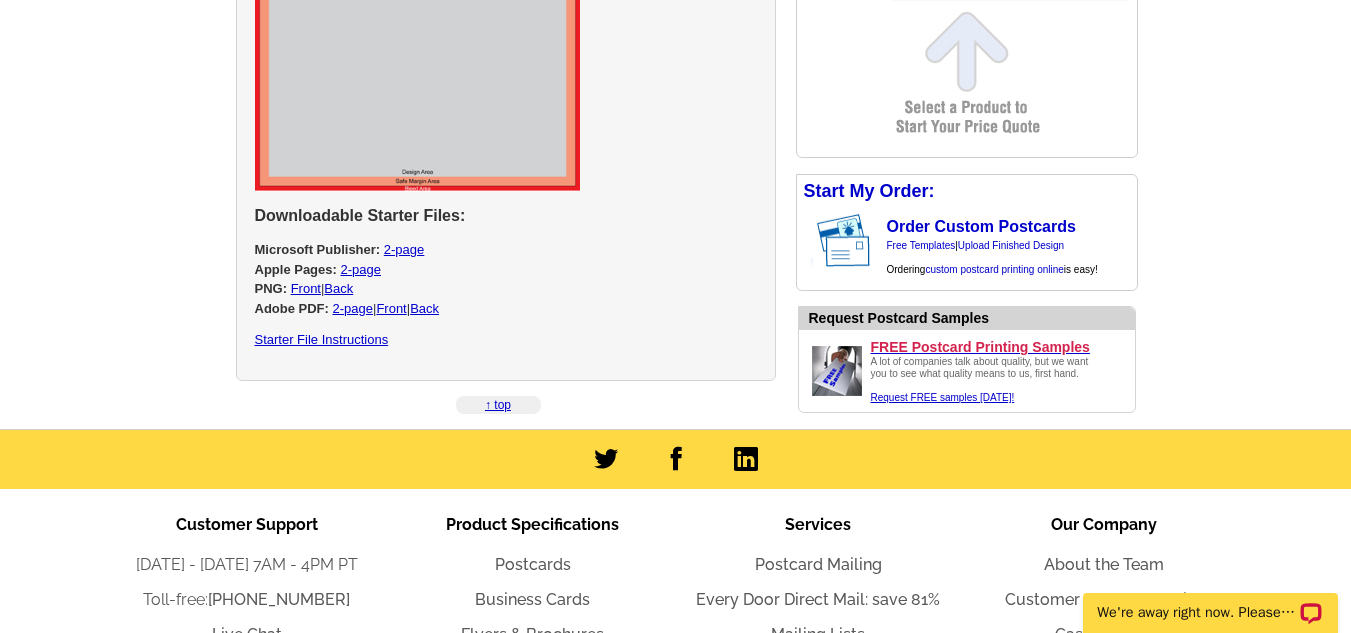 click on "Starter File Instructions" at bounding box center [322, 339] 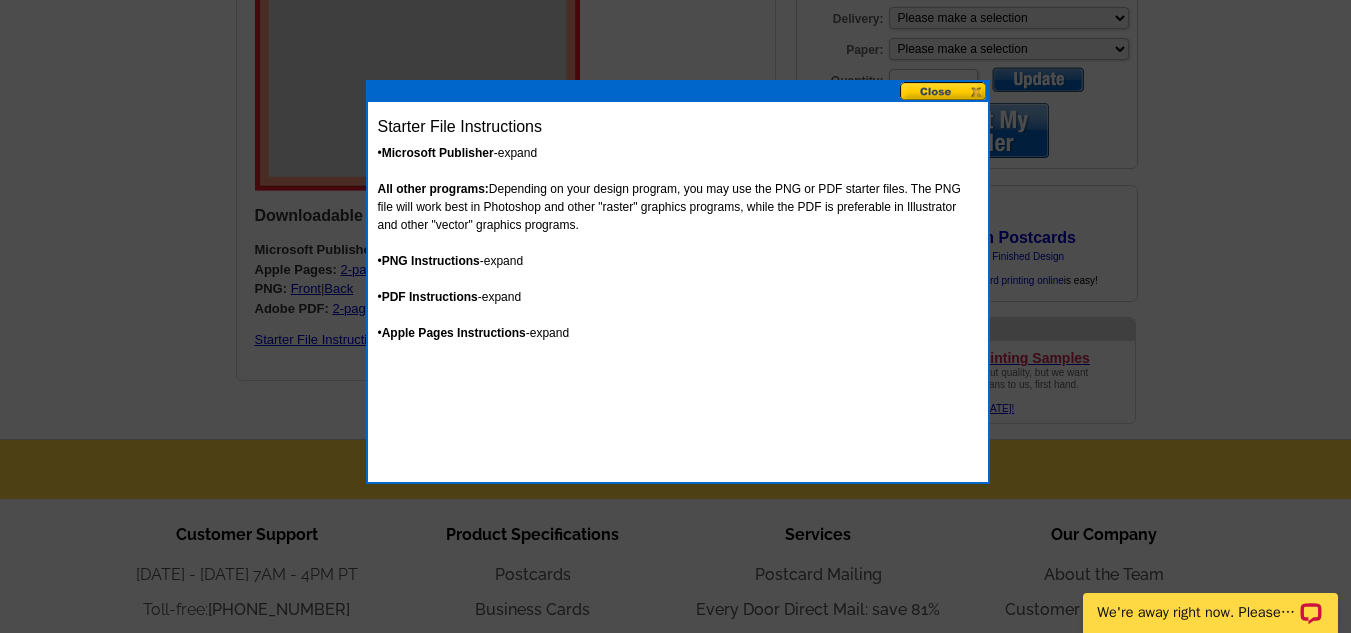 click at bounding box center [944, 91] 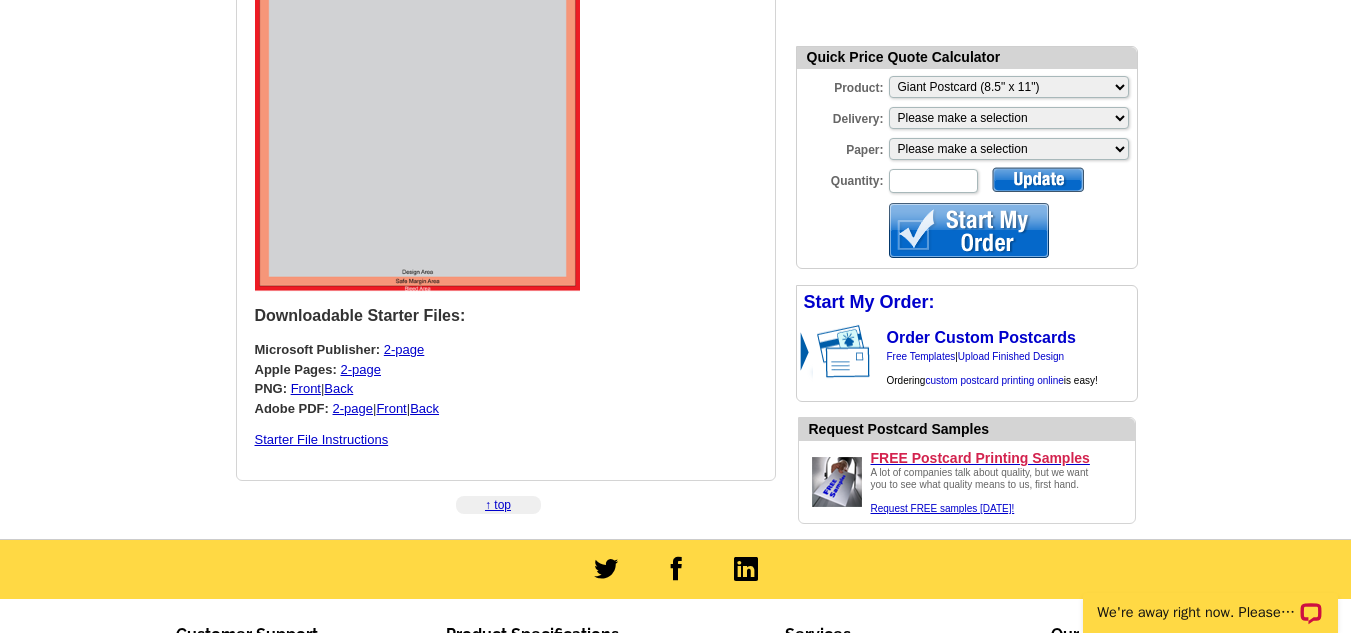 scroll, scrollTop: 5266, scrollLeft: 0, axis: vertical 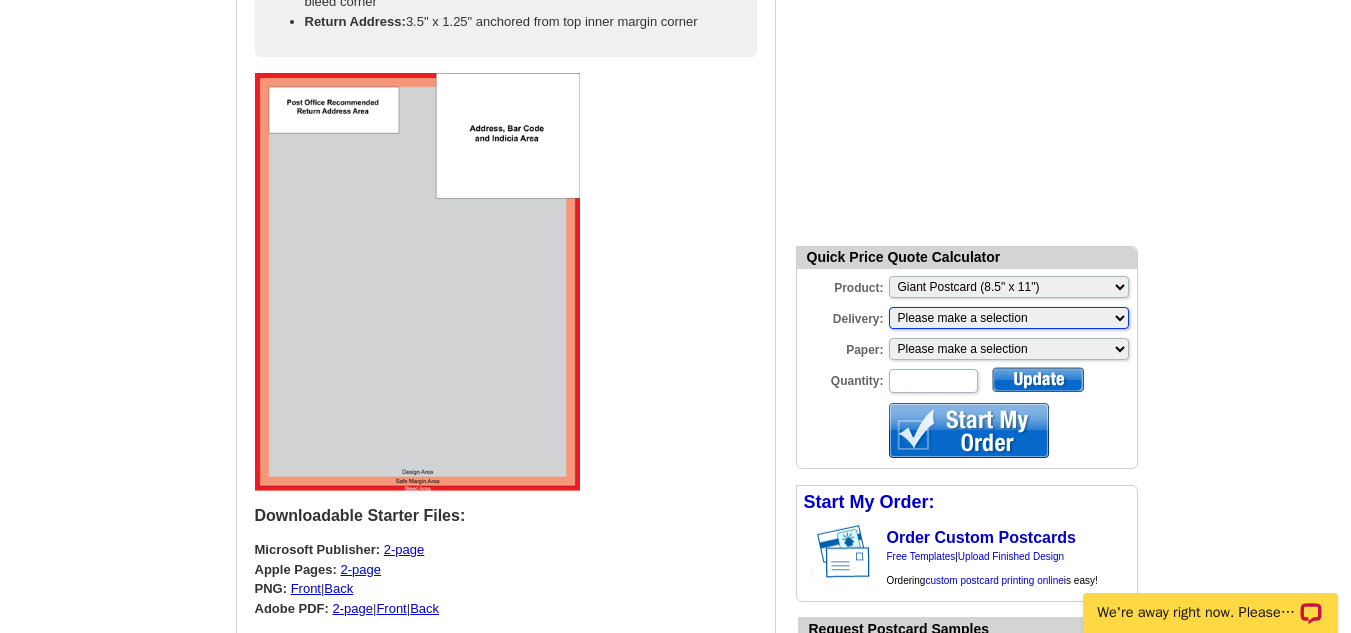 click on "Please make a selection Print + Address+USPS First Class Print-Only+Shipped To You Print + Address+Shipped To You Print + Address+USPS EDDM" at bounding box center [1009, 318] 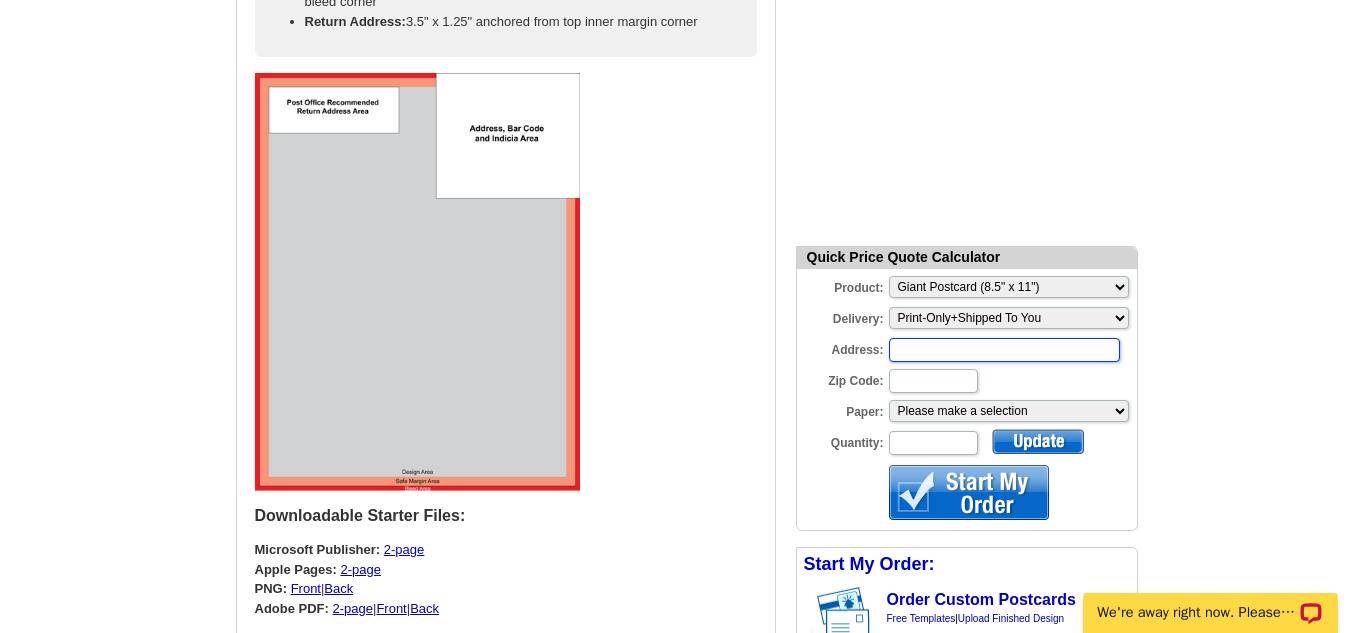 click on "Address:" at bounding box center (1004, 350) 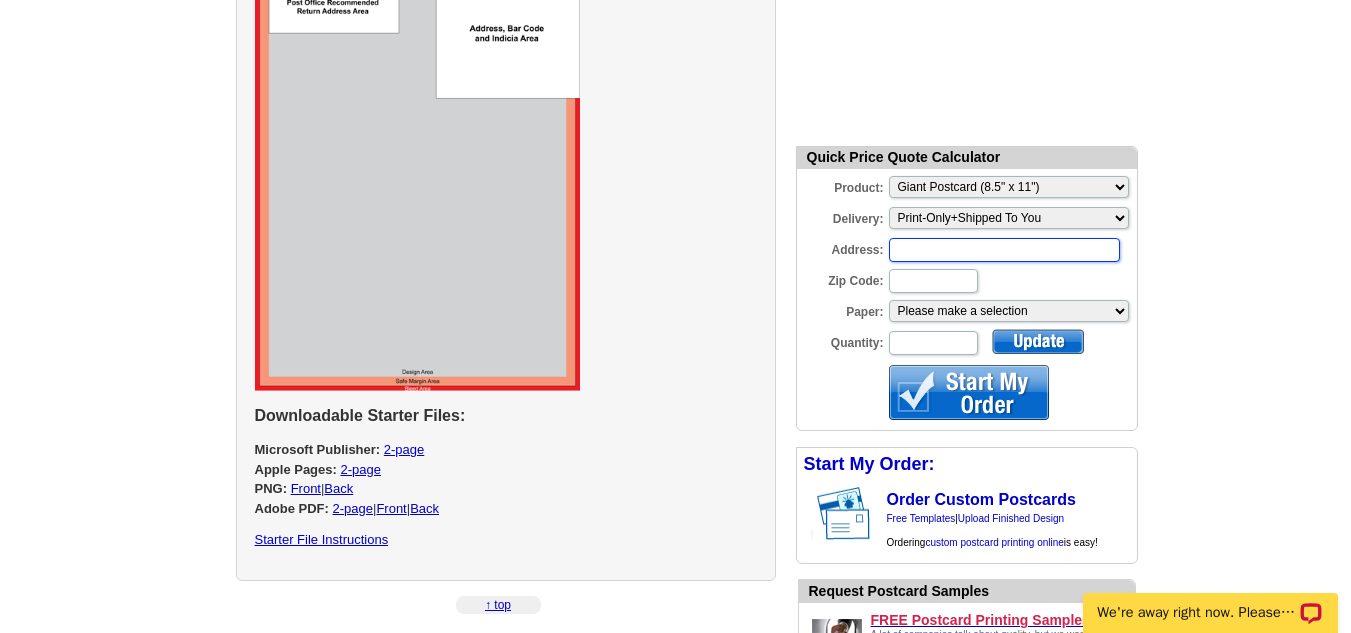 scroll, scrollTop: 5466, scrollLeft: 0, axis: vertical 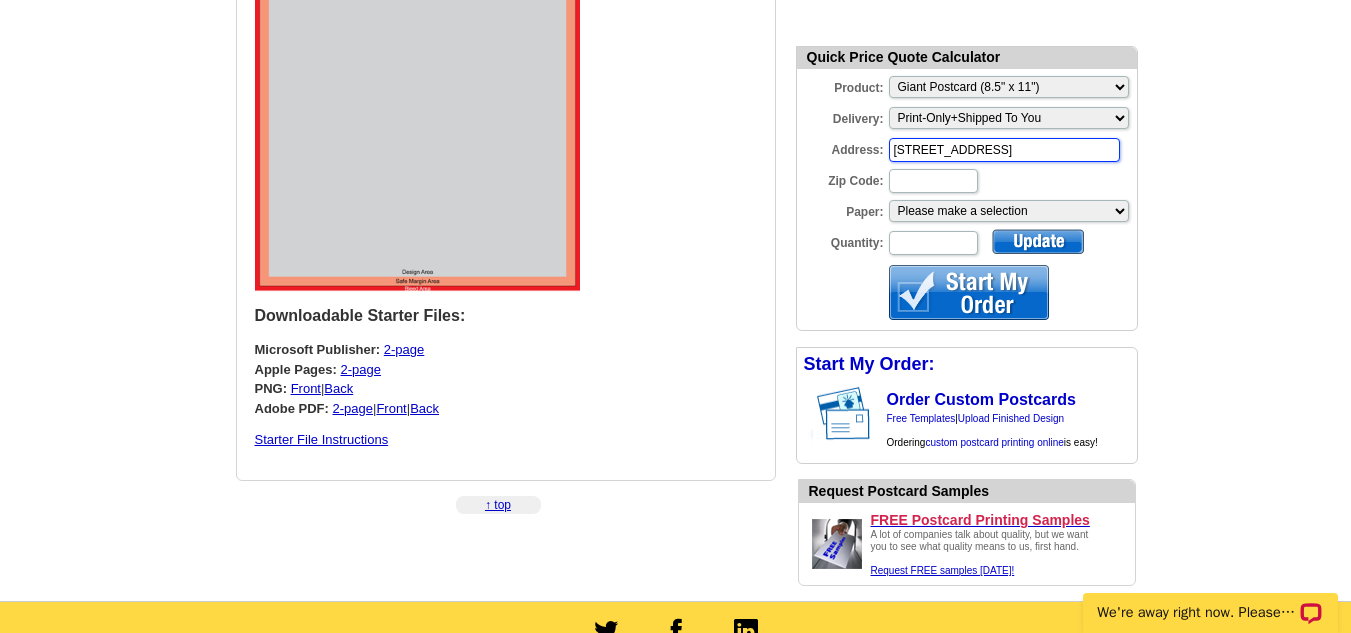 type on "156 Roosevelt St" 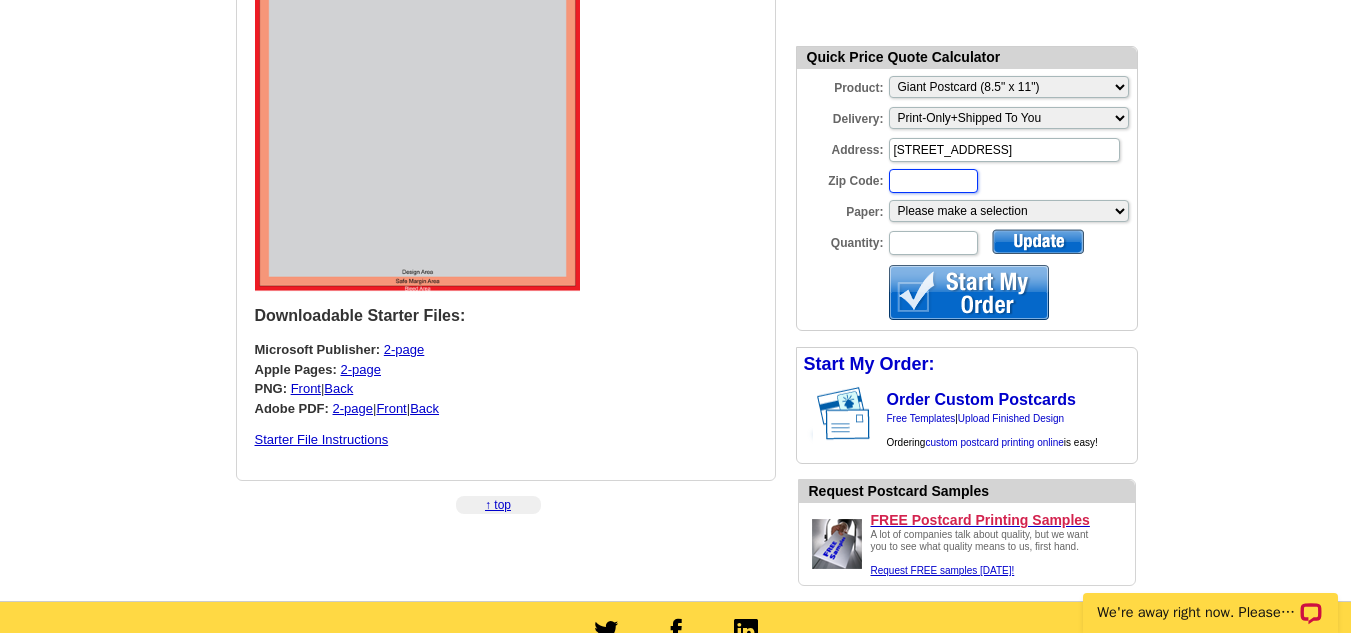 scroll, scrollTop: 0, scrollLeft: 0, axis: both 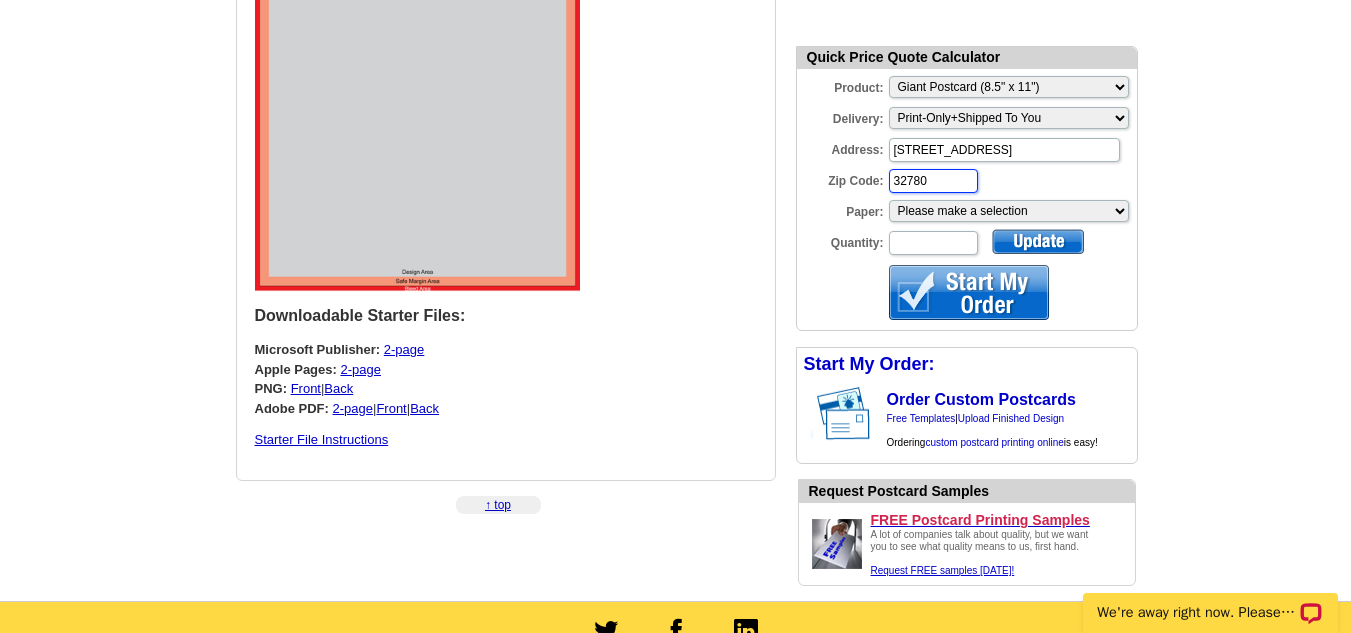 type on "32780" 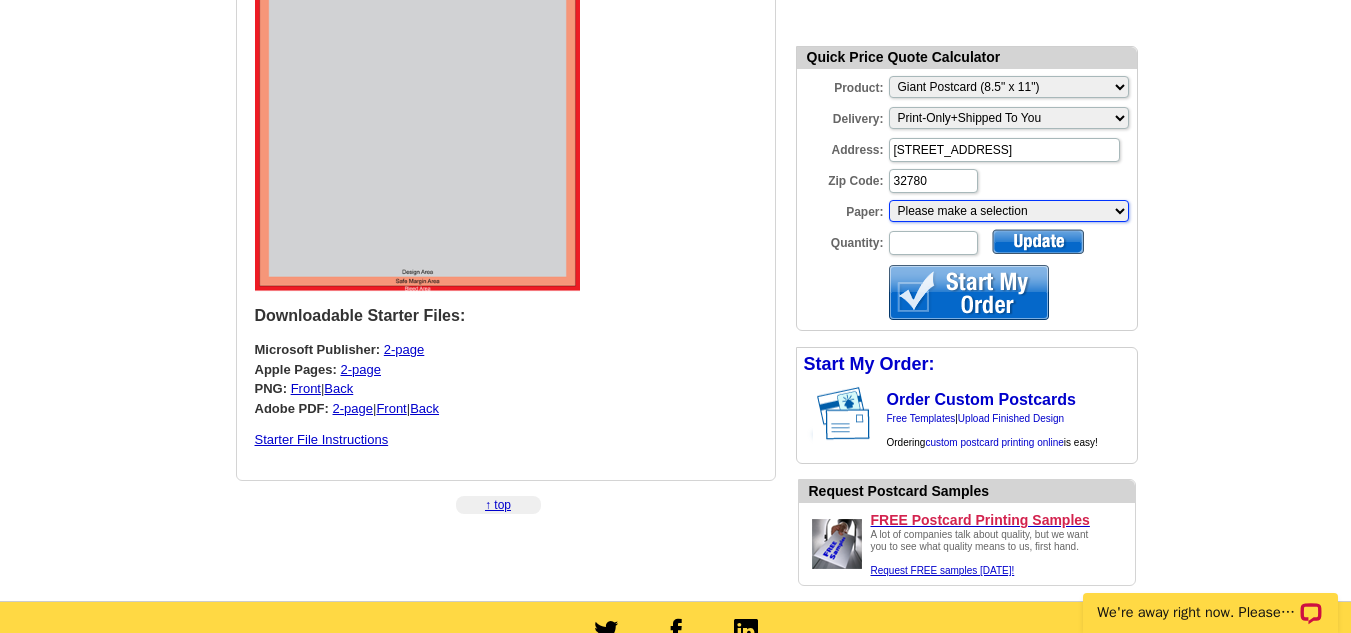 click on "Please make a selection Recyclable Board Uncoated Heavy Card Stock Uncoated Cover Stock Regular Bond Paper" at bounding box center (1009, 211) 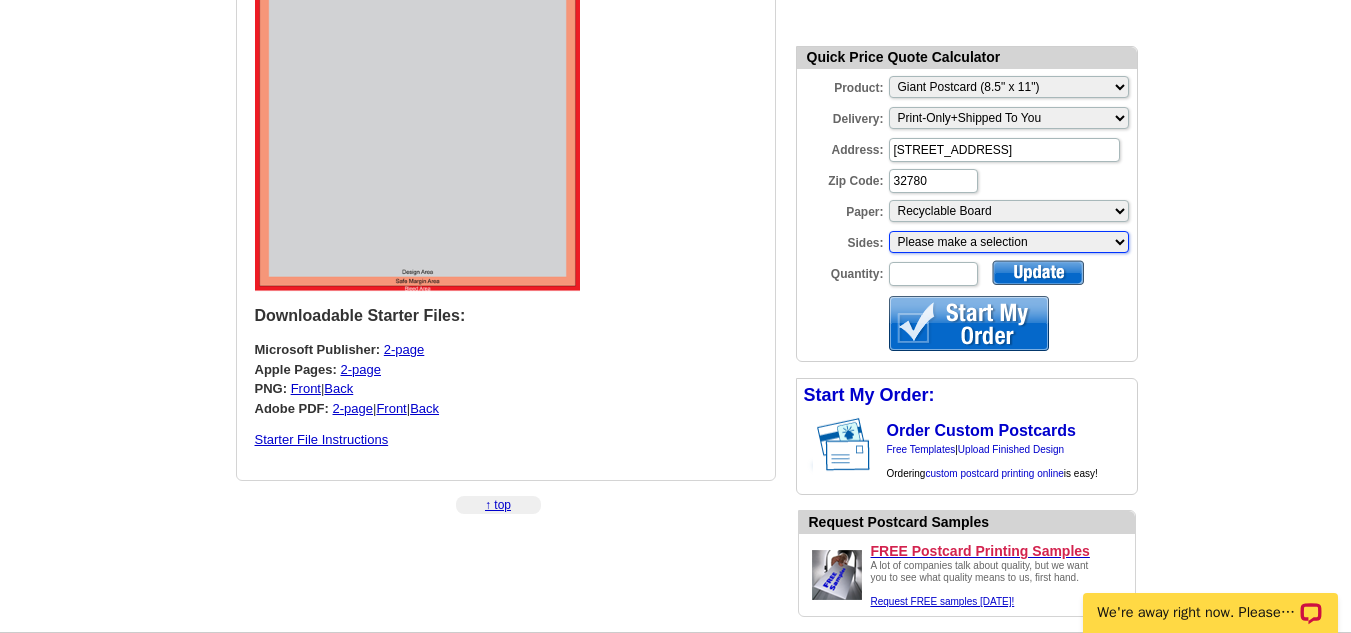 click on "Please make a selection One sided, color Two sided, full color" at bounding box center [1009, 242] 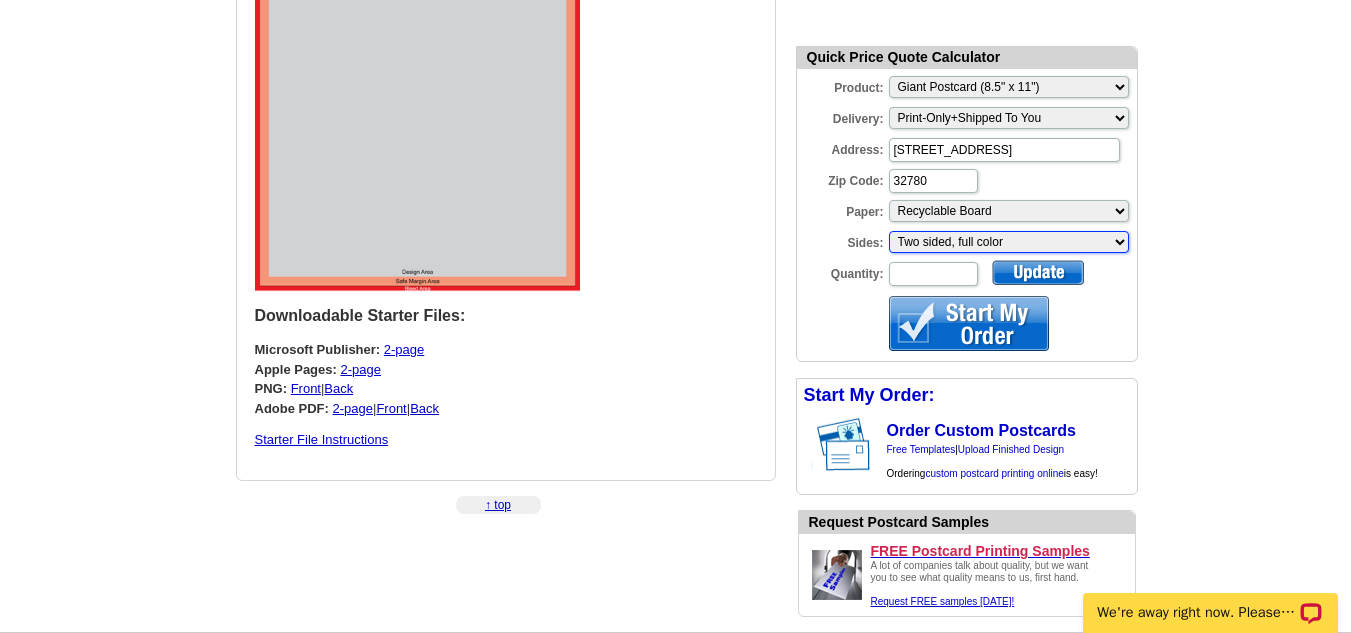 click on "Please make a selection One sided, color Two sided, full color" at bounding box center [1009, 242] 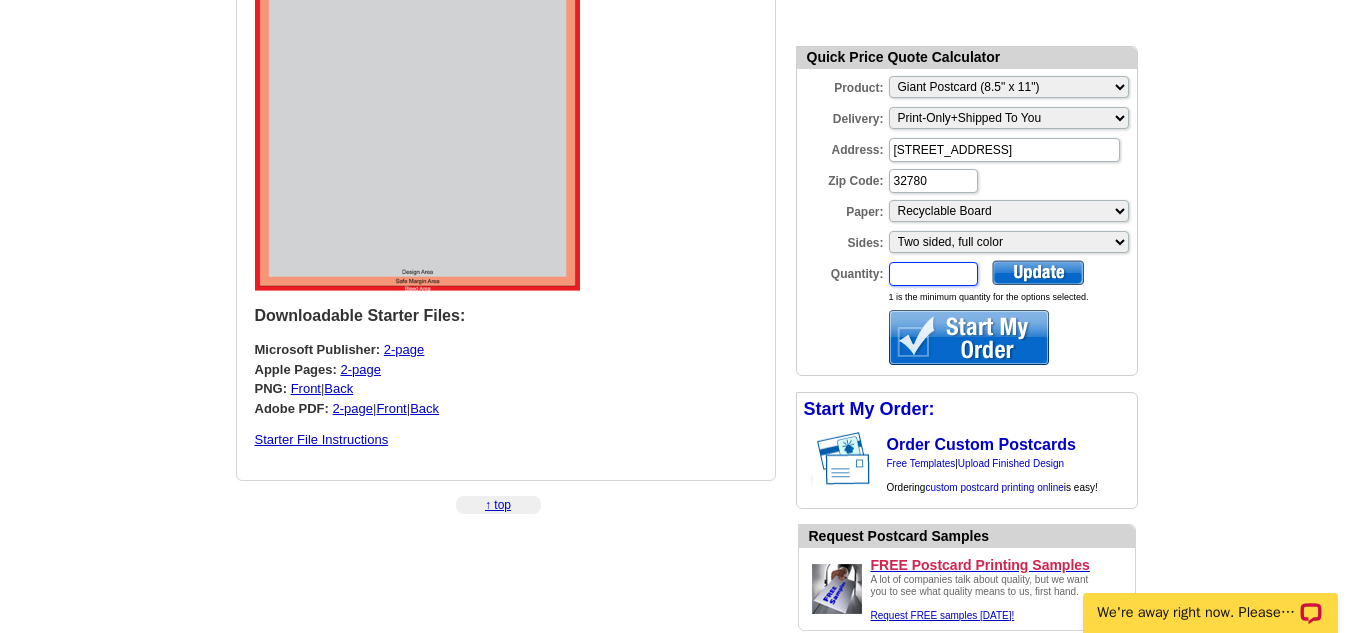 click on "Quantity:" at bounding box center (933, 274) 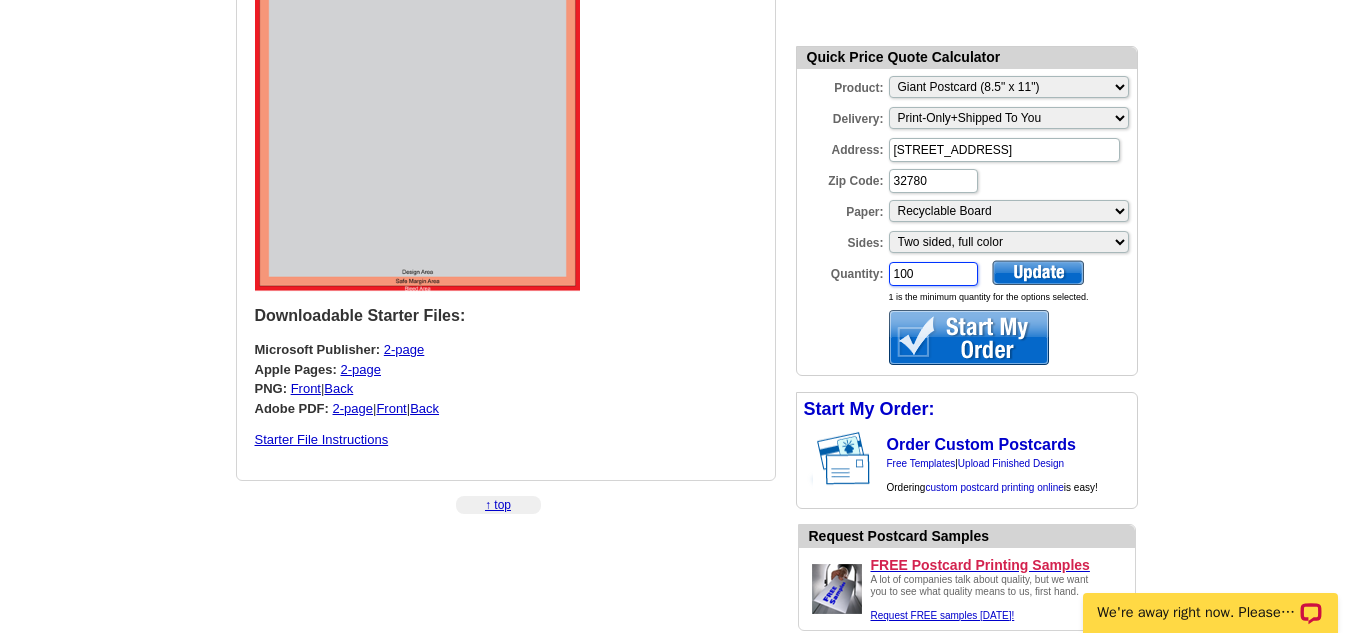 type on "100" 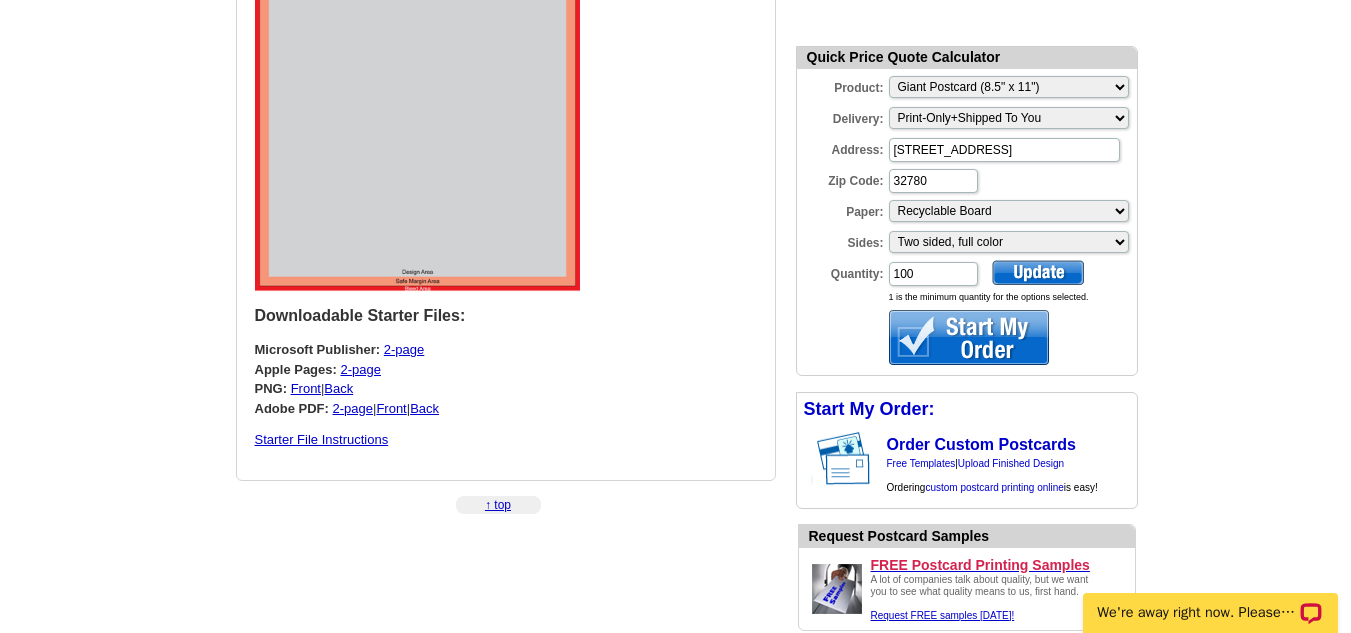 click at bounding box center [1038, 272] 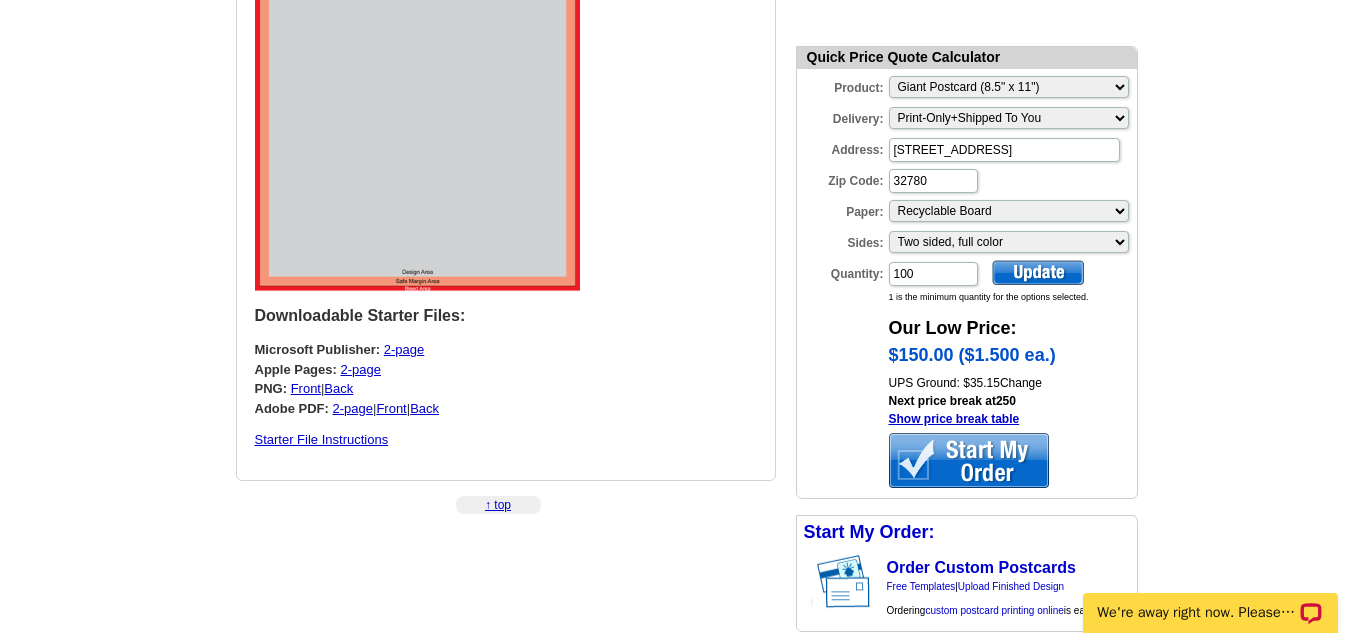 scroll, scrollTop: 5566, scrollLeft: 0, axis: vertical 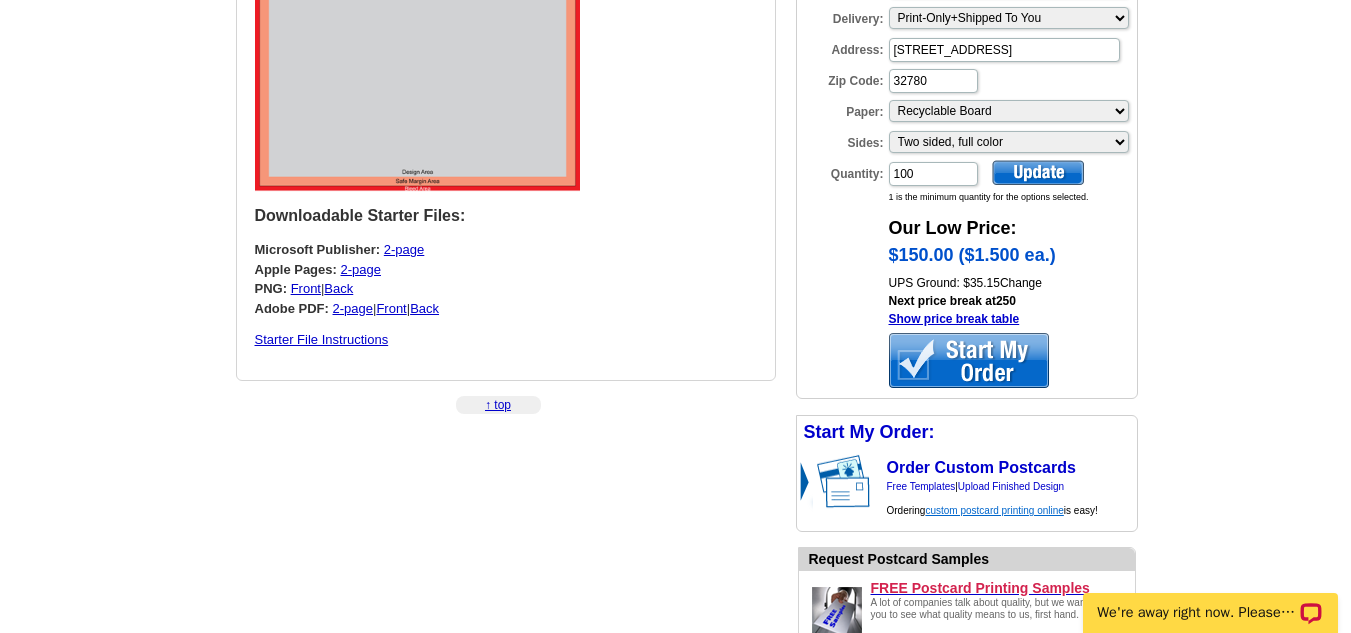 click on "custom postcard printing online" at bounding box center [994, 510] 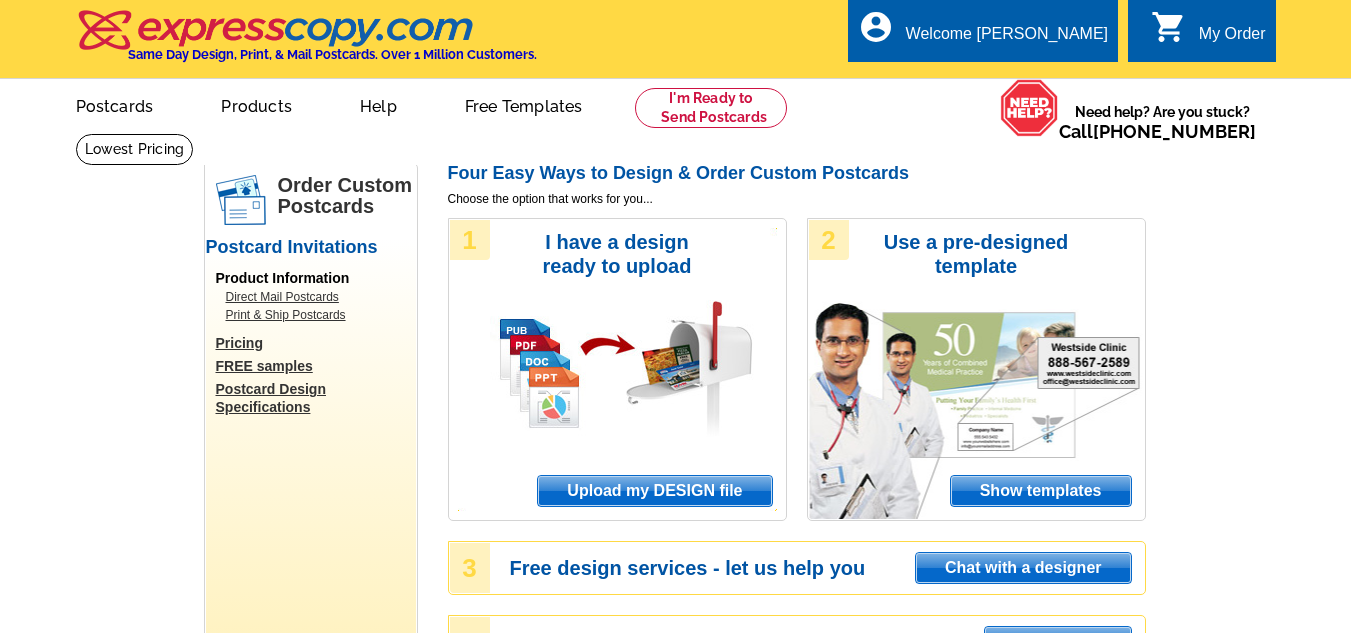 scroll, scrollTop: 0, scrollLeft: 0, axis: both 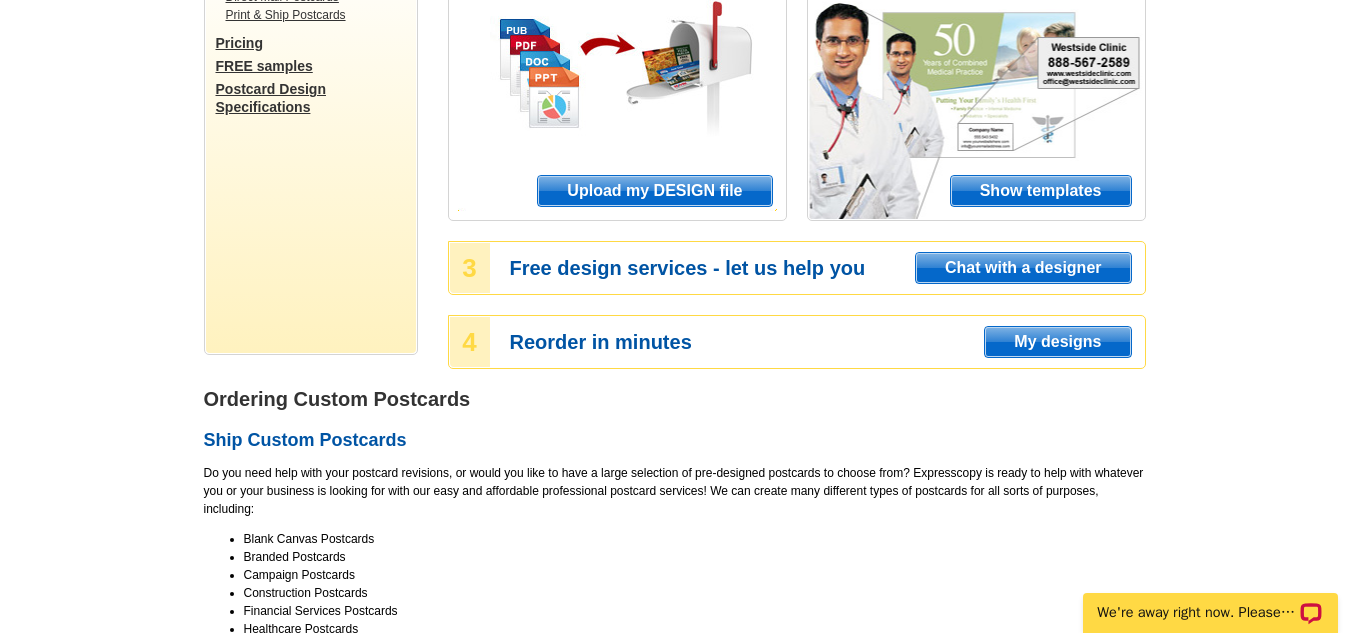 click on "My designs" at bounding box center (1057, 342) 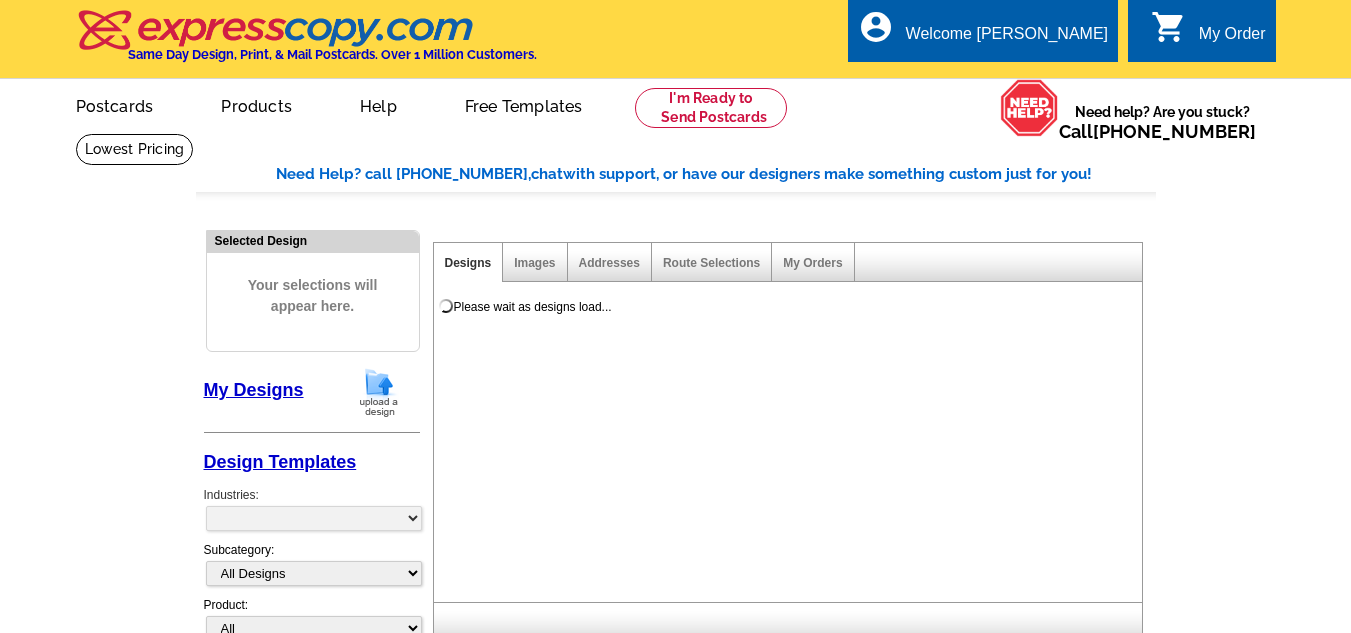 scroll, scrollTop: 0, scrollLeft: 0, axis: both 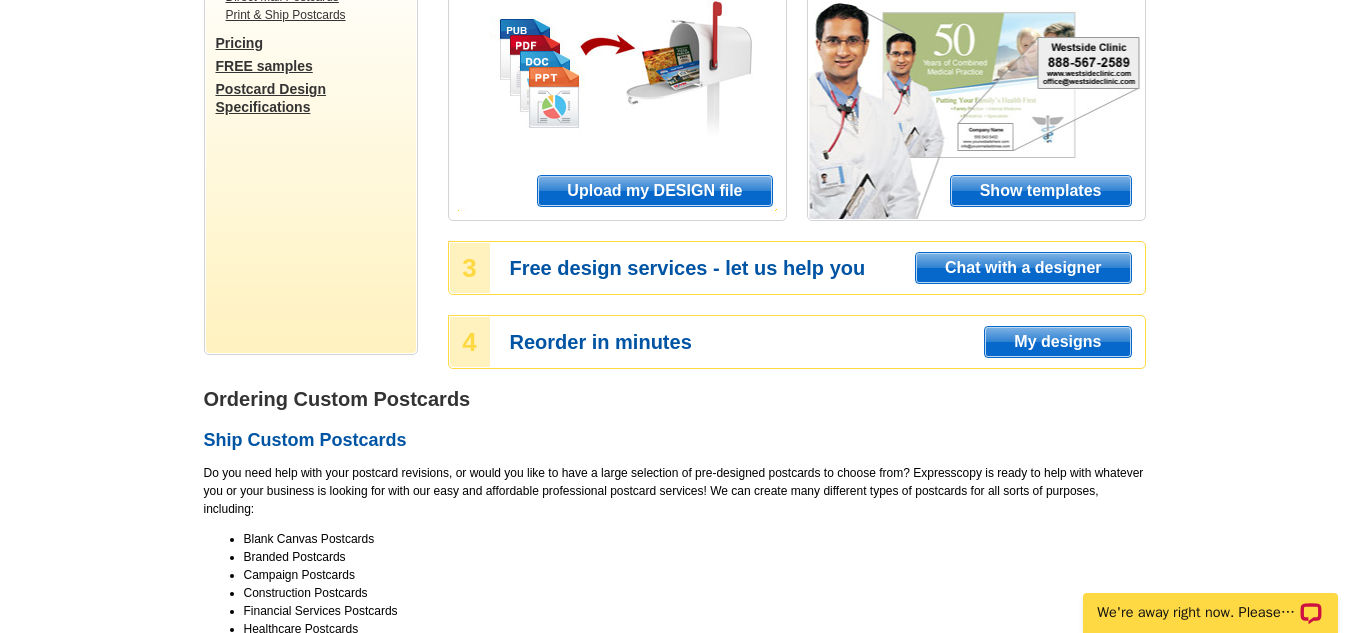 click on "Upload my DESIGN file" at bounding box center [654, 191] 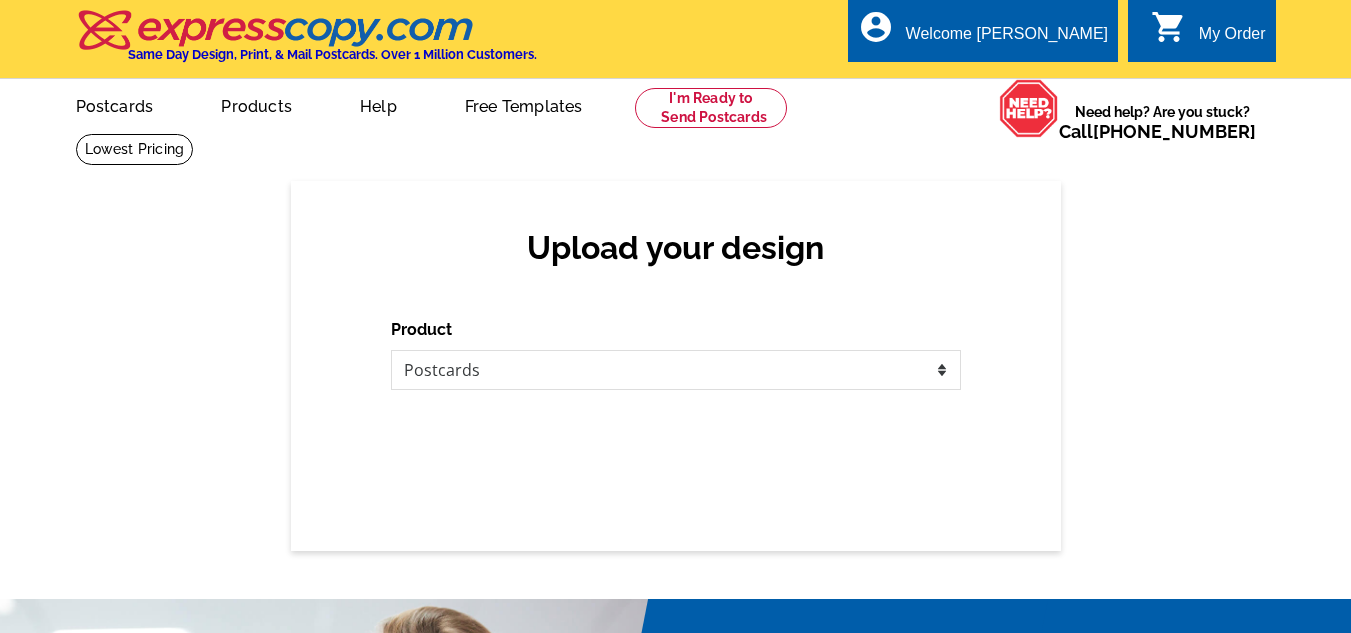 scroll, scrollTop: 0, scrollLeft: 0, axis: both 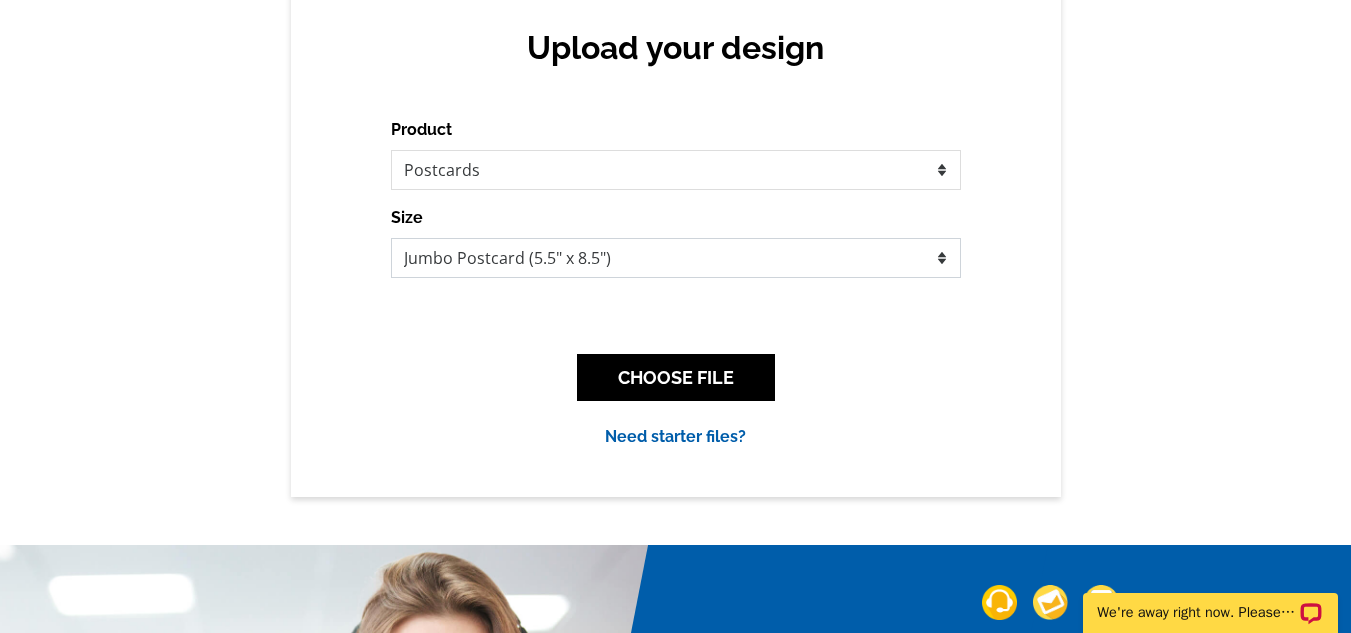 click on "Jumbo Postcard (5.5" x 8.5") Regular Postcard (4.25" x 5.6") Panoramic Postcard (5.75" x 11.25") Giant Postcard (8.5" x 11") EDDM Postcard (6.125" x 8.25")" at bounding box center [676, 258] 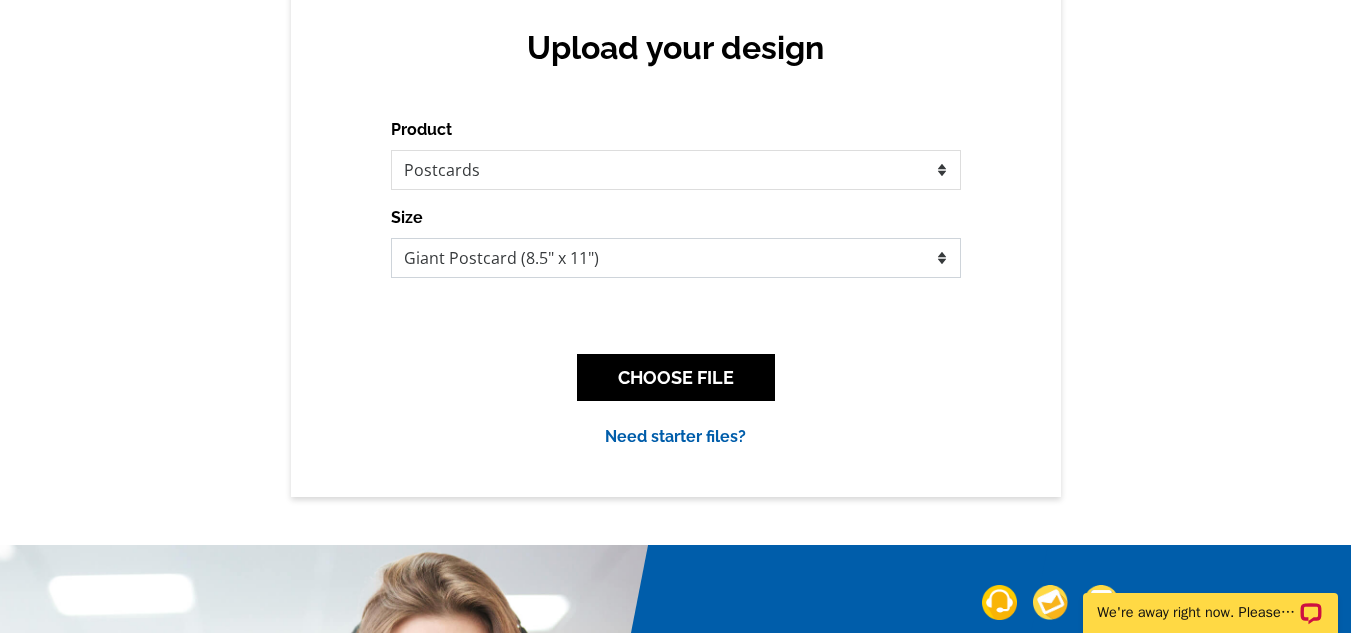 click on "Jumbo Postcard (5.5" x 8.5") Regular Postcard (4.25" x 5.6") Panoramic Postcard (5.75" x 11.25") Giant Postcard (8.5" x 11") EDDM Postcard (6.125" x 8.25")" at bounding box center [676, 258] 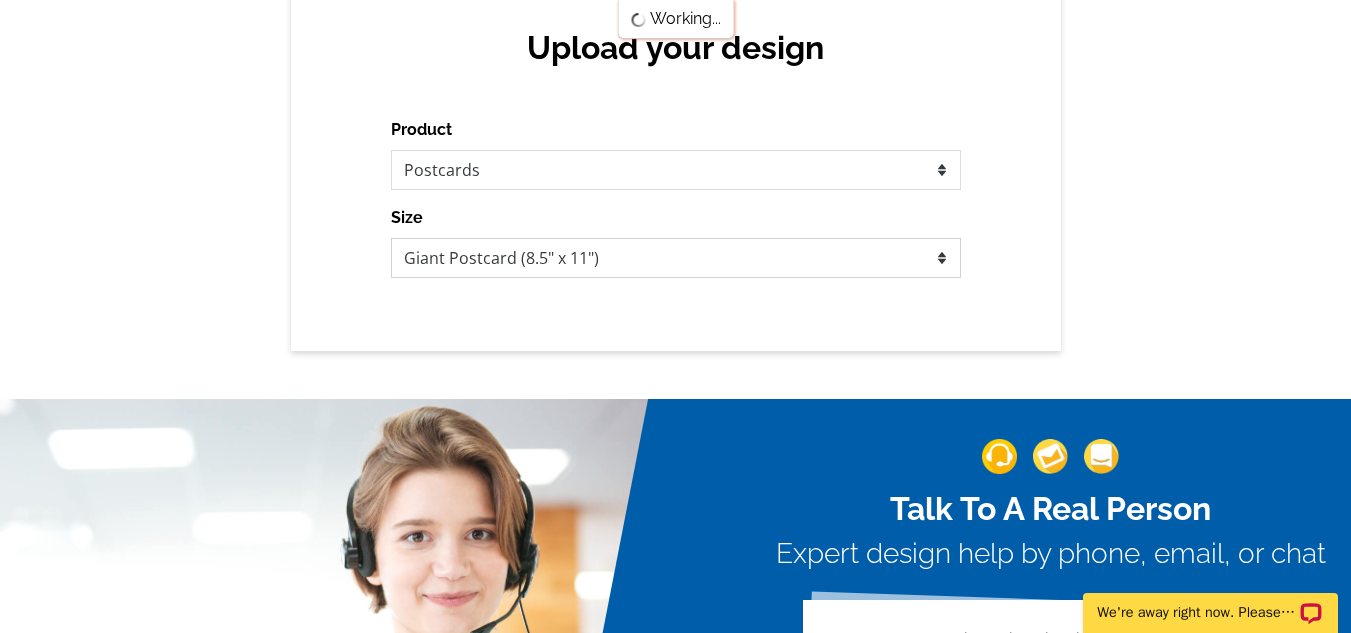 scroll, scrollTop: 0, scrollLeft: 0, axis: both 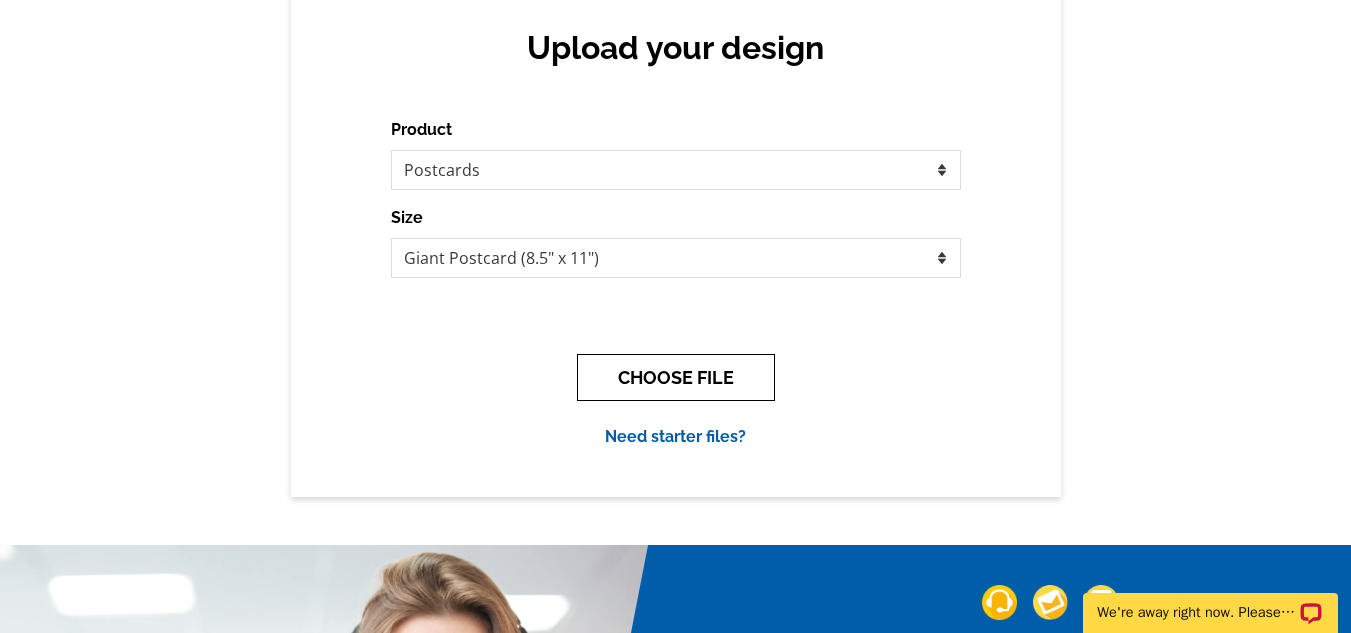 click on "CHOOSE FILE" at bounding box center [676, 377] 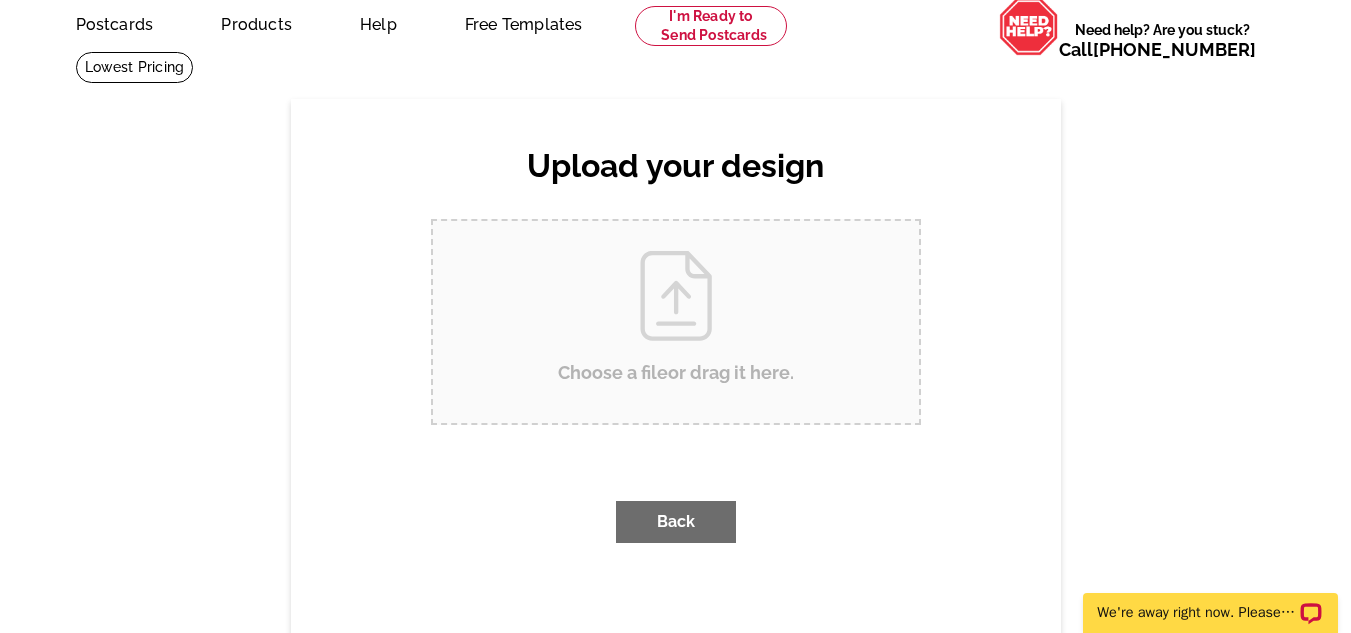 scroll, scrollTop: 0, scrollLeft: 0, axis: both 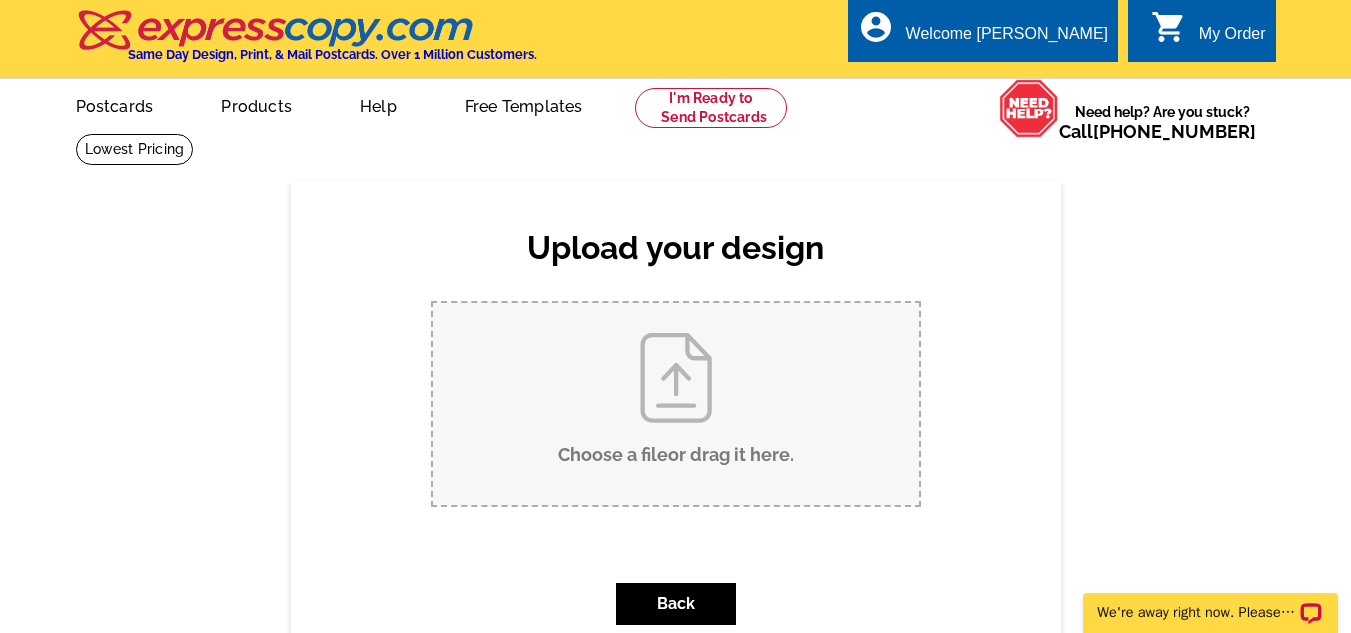 click on "Choose a file  or drag it here ." at bounding box center [676, 404] 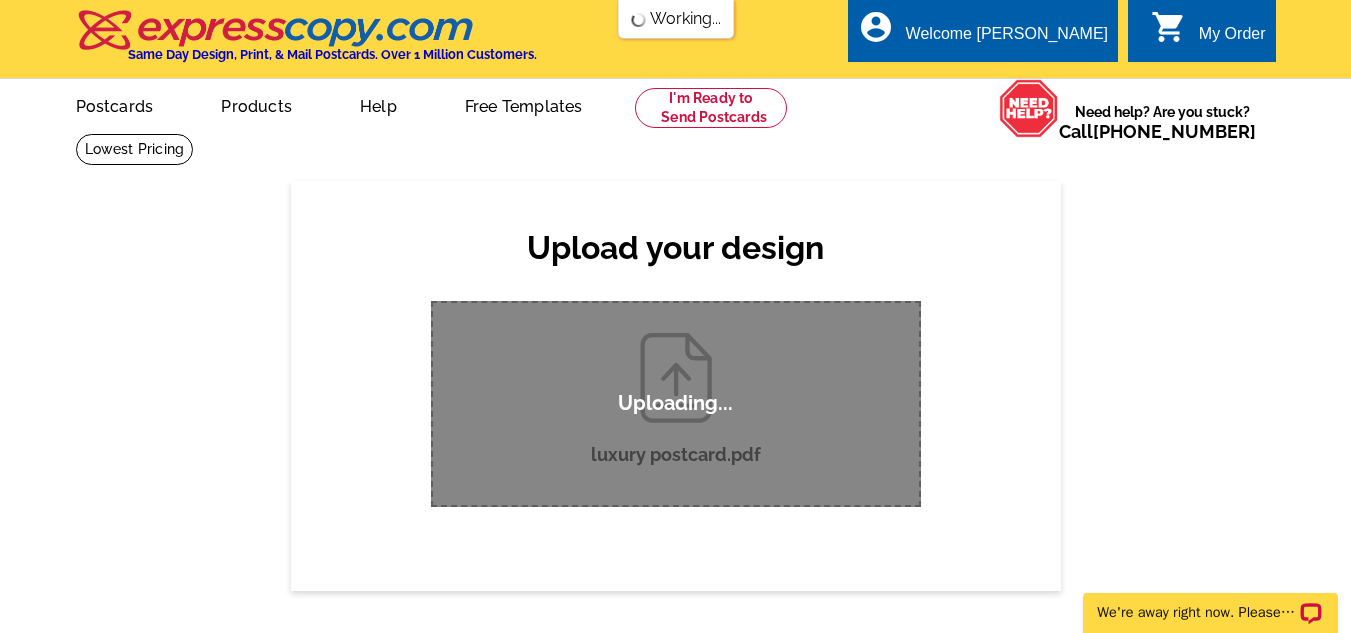 type 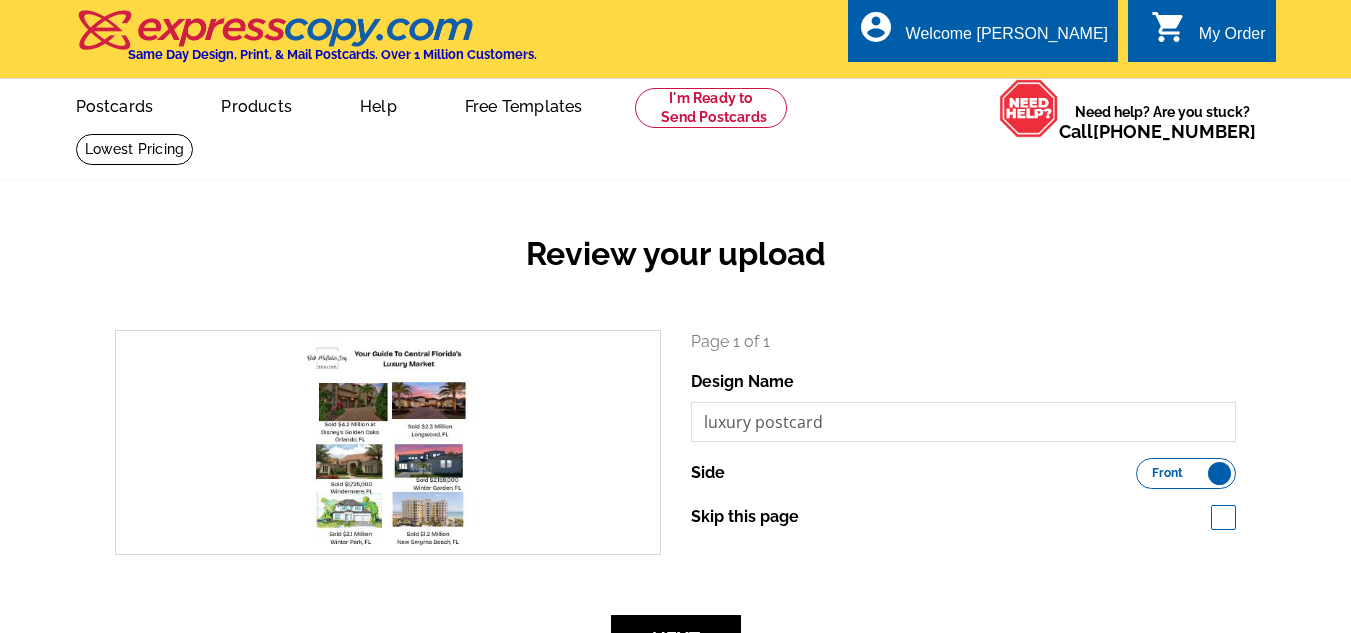 scroll, scrollTop: 0, scrollLeft: 0, axis: both 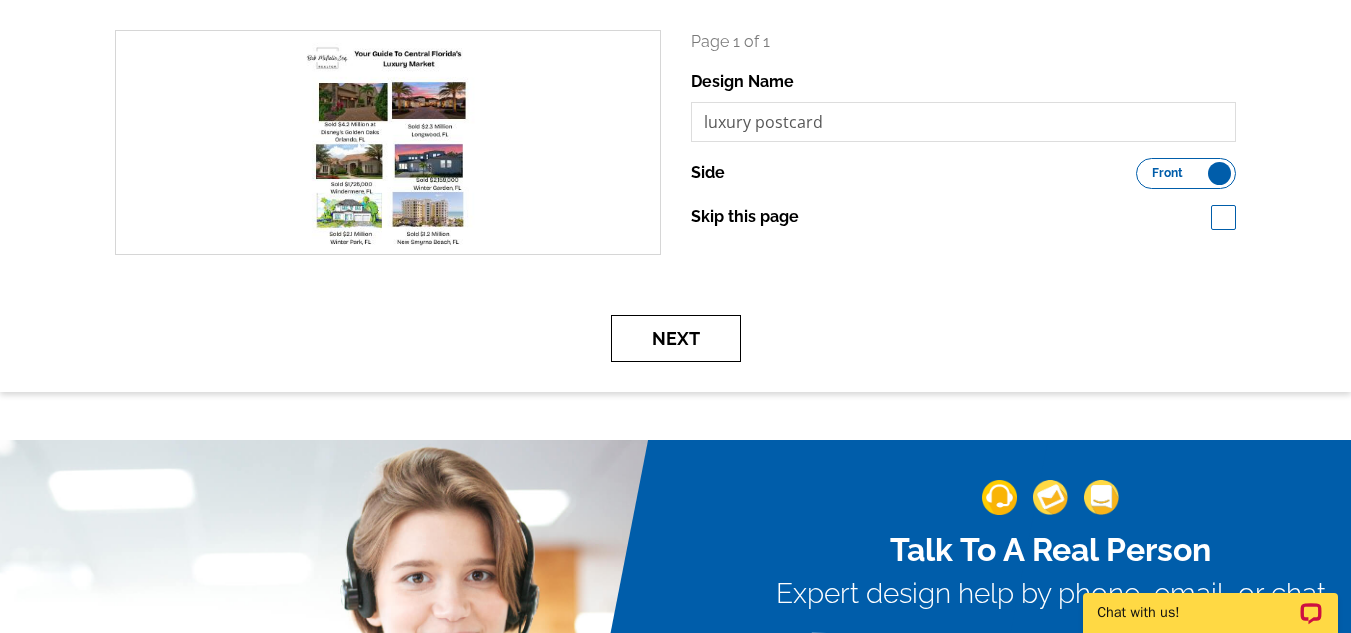 click on "Next" at bounding box center [676, 338] 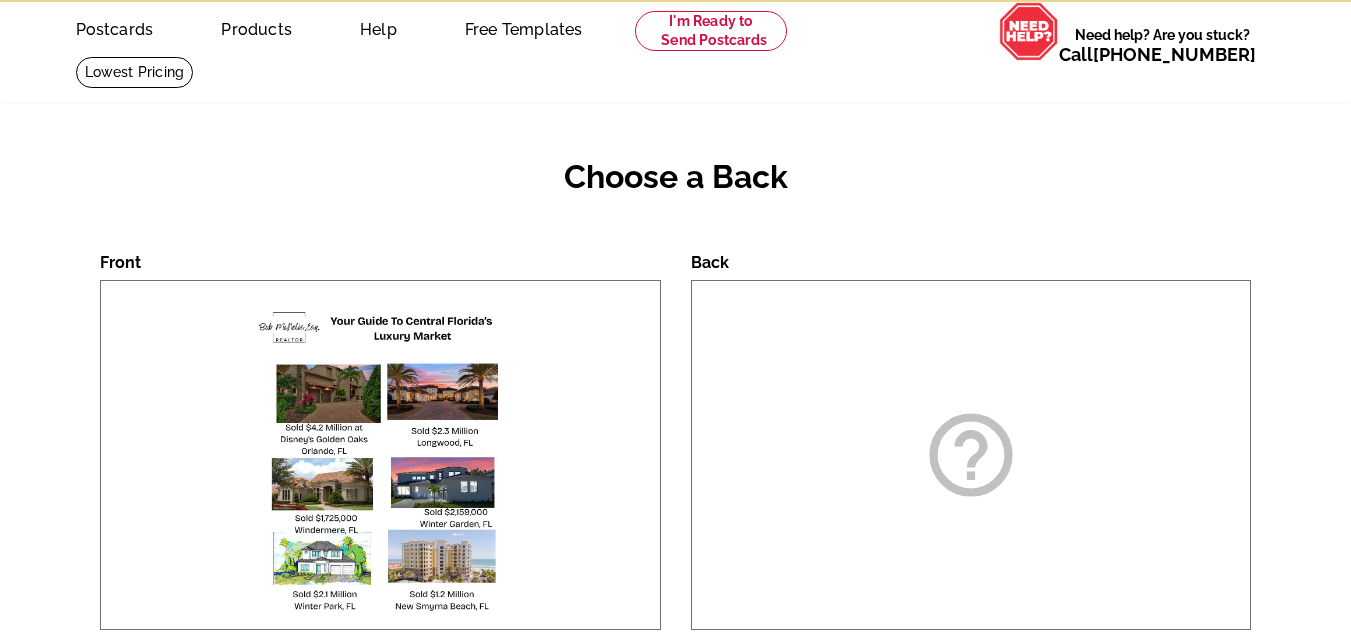 scroll, scrollTop: 300, scrollLeft: 0, axis: vertical 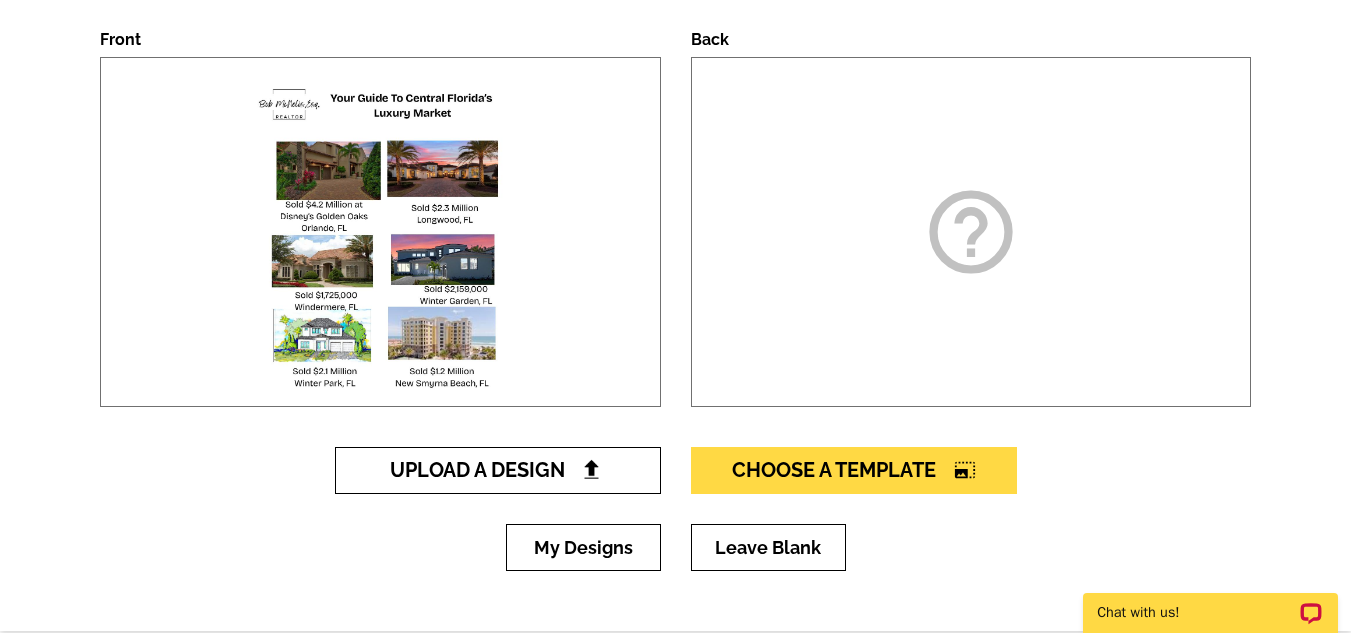 click on "Upload A Design" at bounding box center (497, 470) 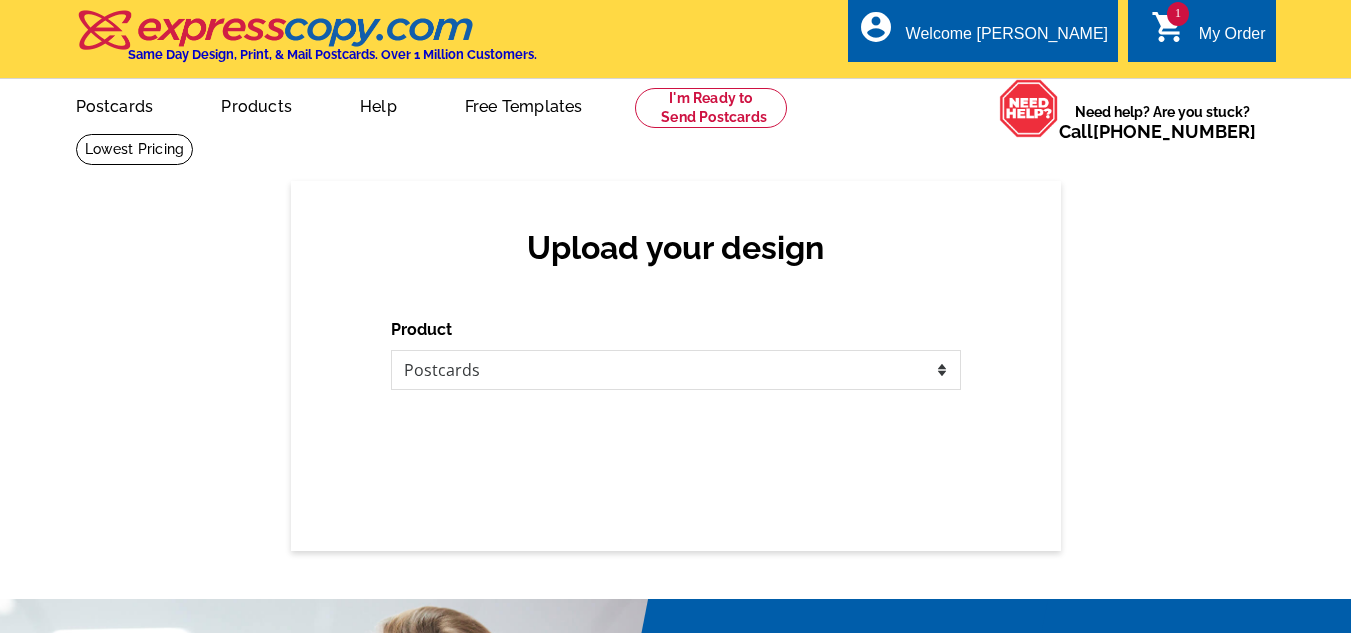 scroll, scrollTop: 0, scrollLeft: 0, axis: both 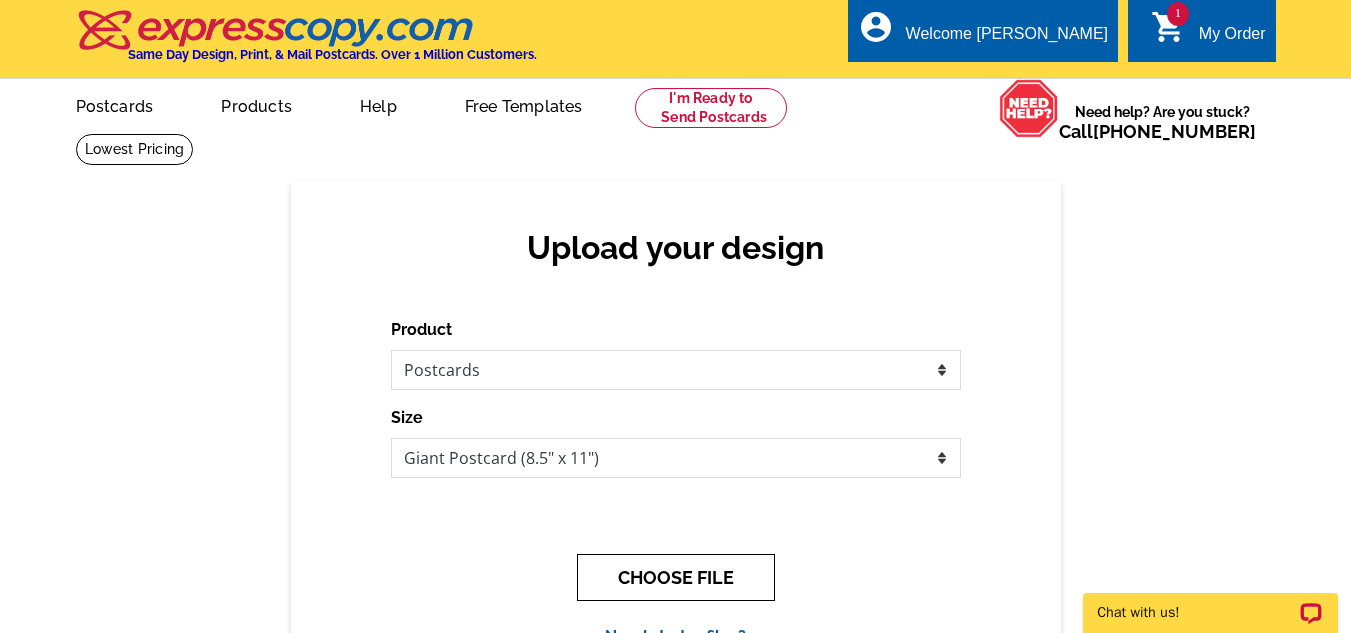 click on "CHOOSE FILE" at bounding box center [676, 577] 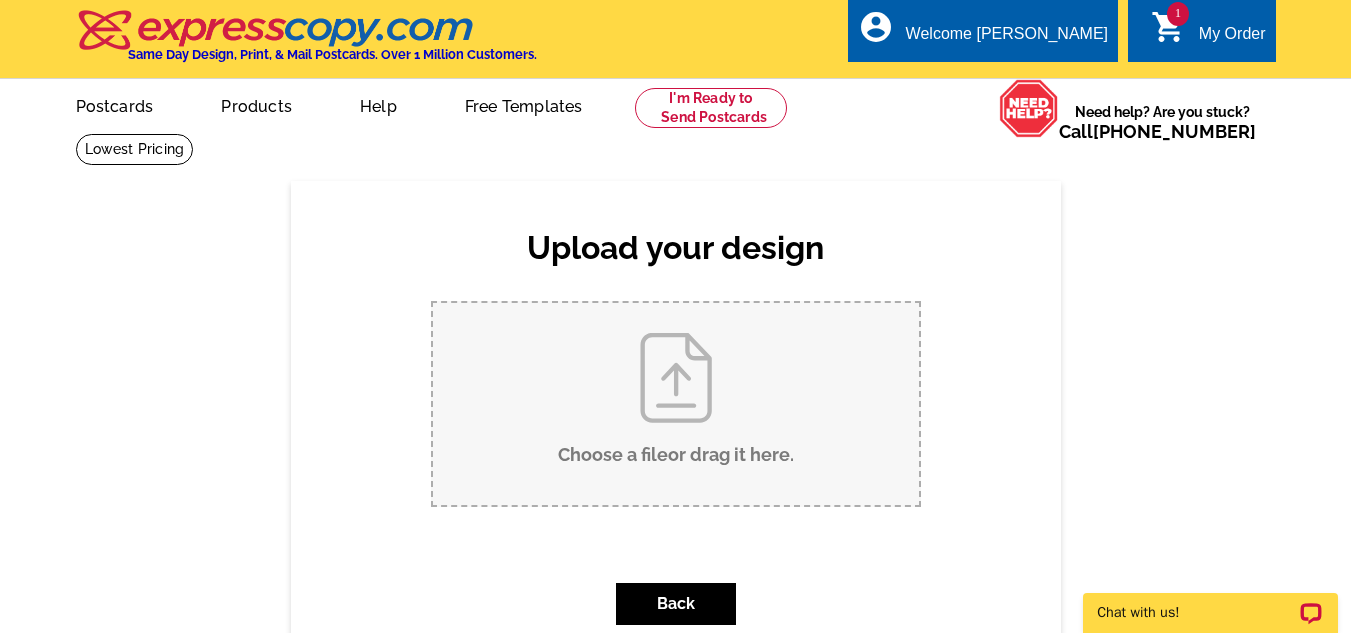 click on "Choose a file  or drag it here ." at bounding box center [676, 404] 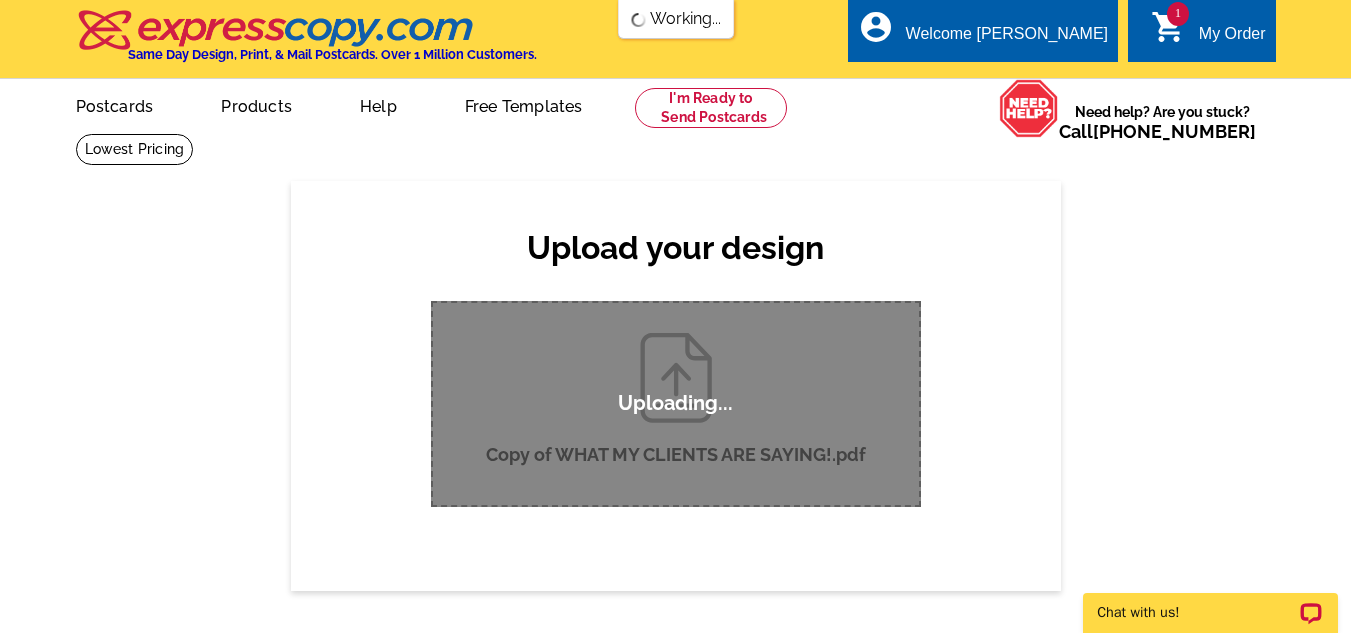 scroll, scrollTop: 0, scrollLeft: 0, axis: both 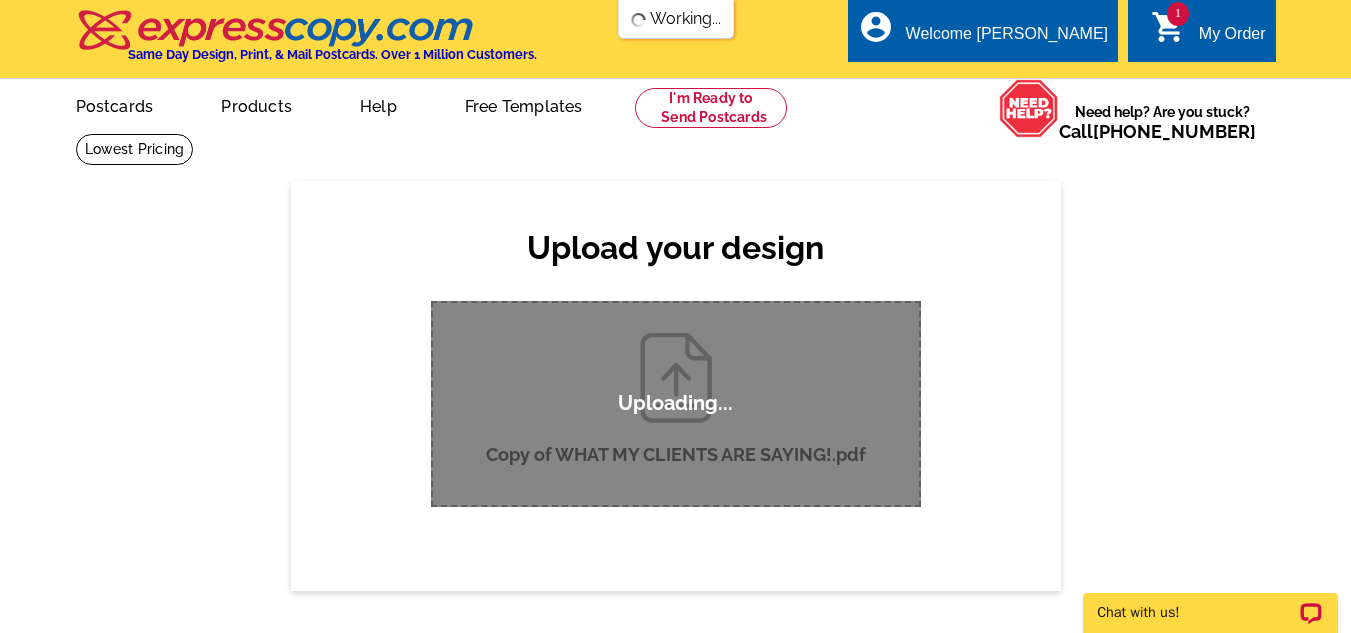 type 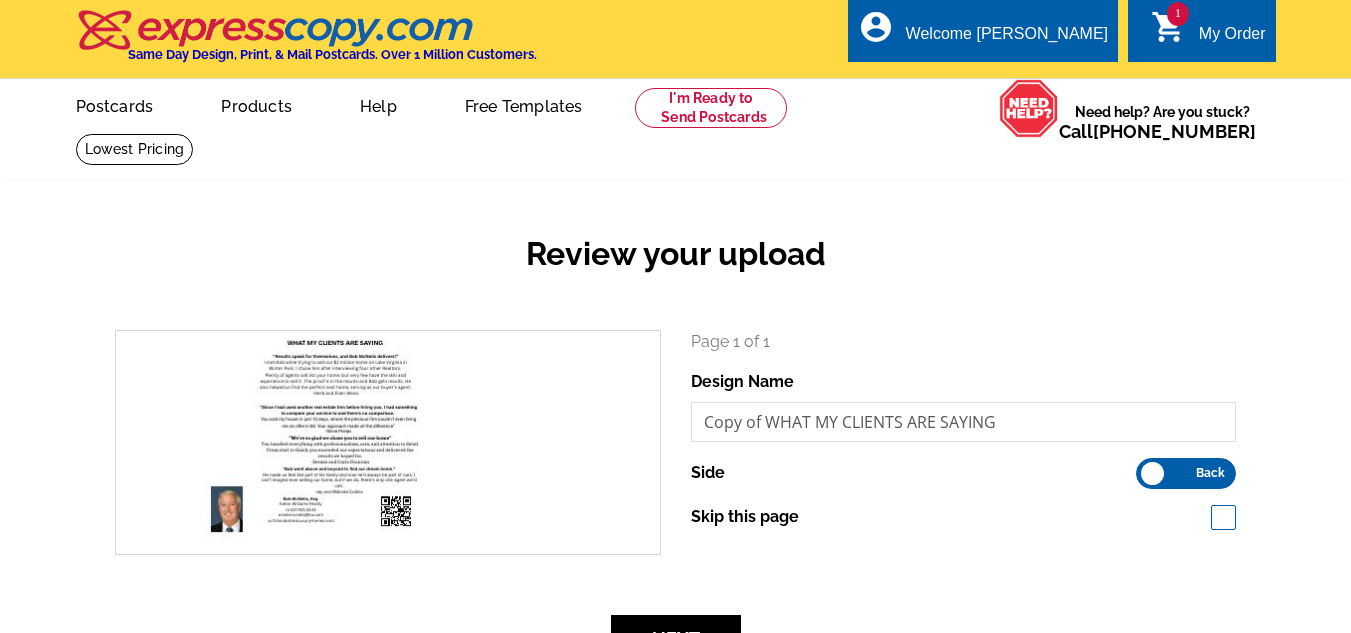 scroll, scrollTop: 0, scrollLeft: 0, axis: both 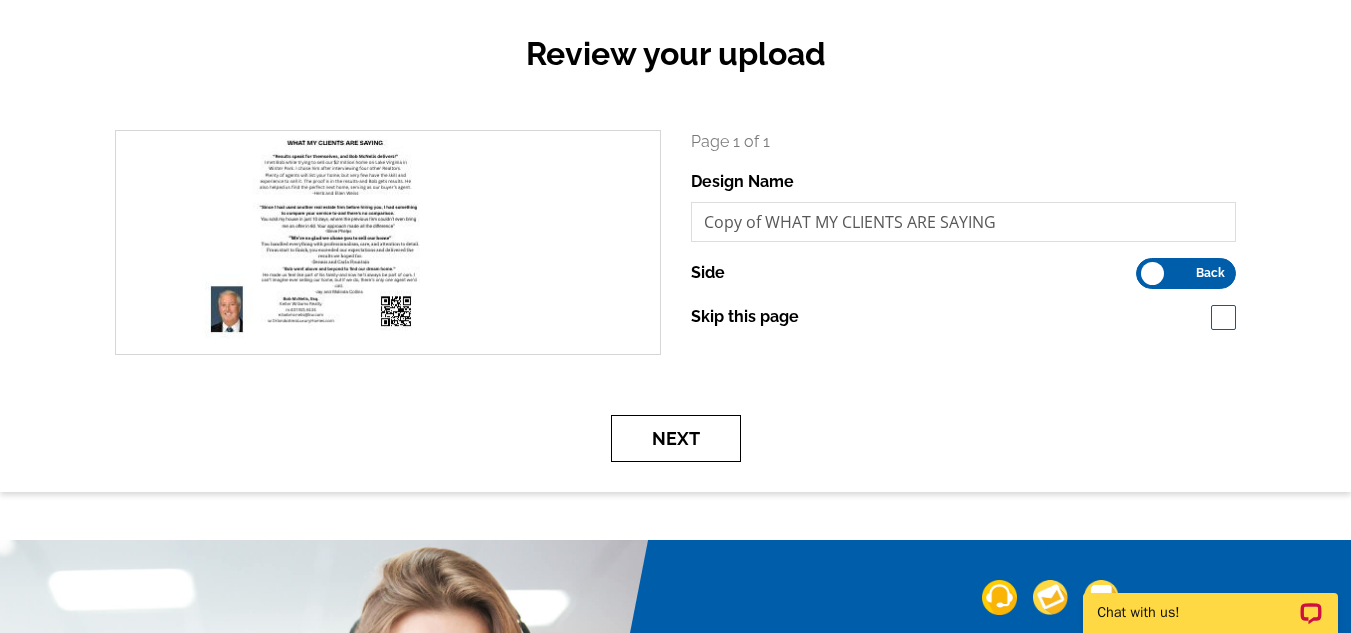 click on "Next" at bounding box center (676, 438) 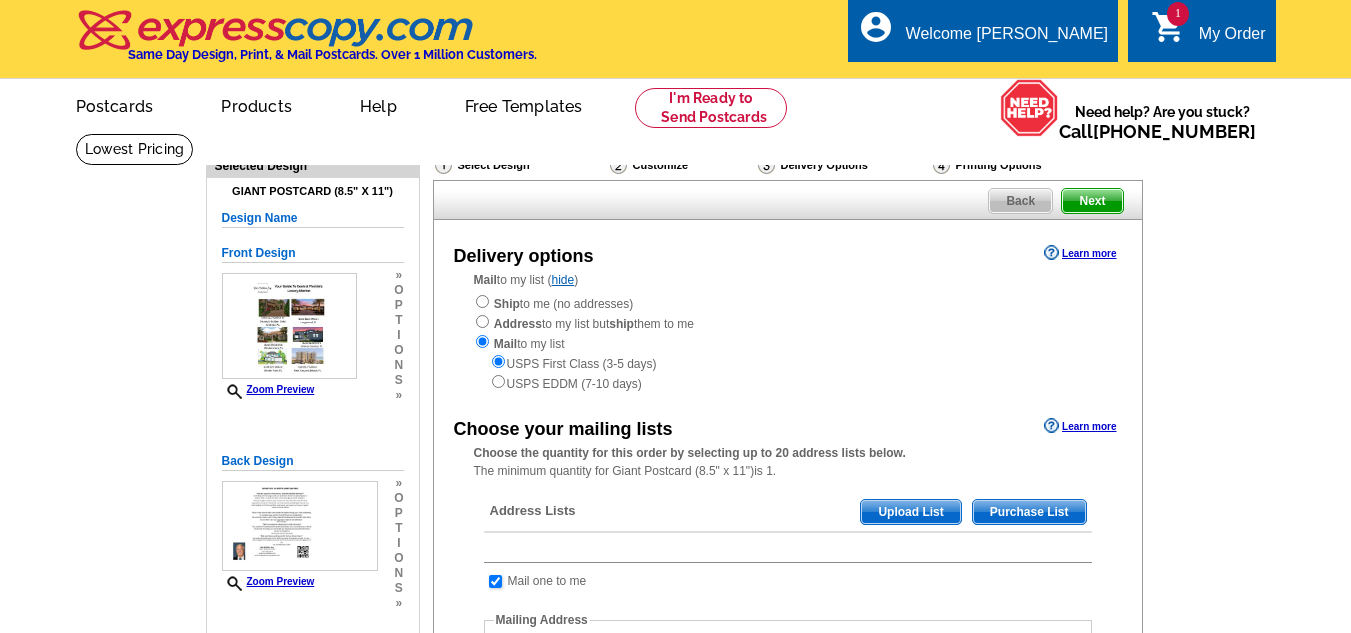 scroll, scrollTop: 0, scrollLeft: 0, axis: both 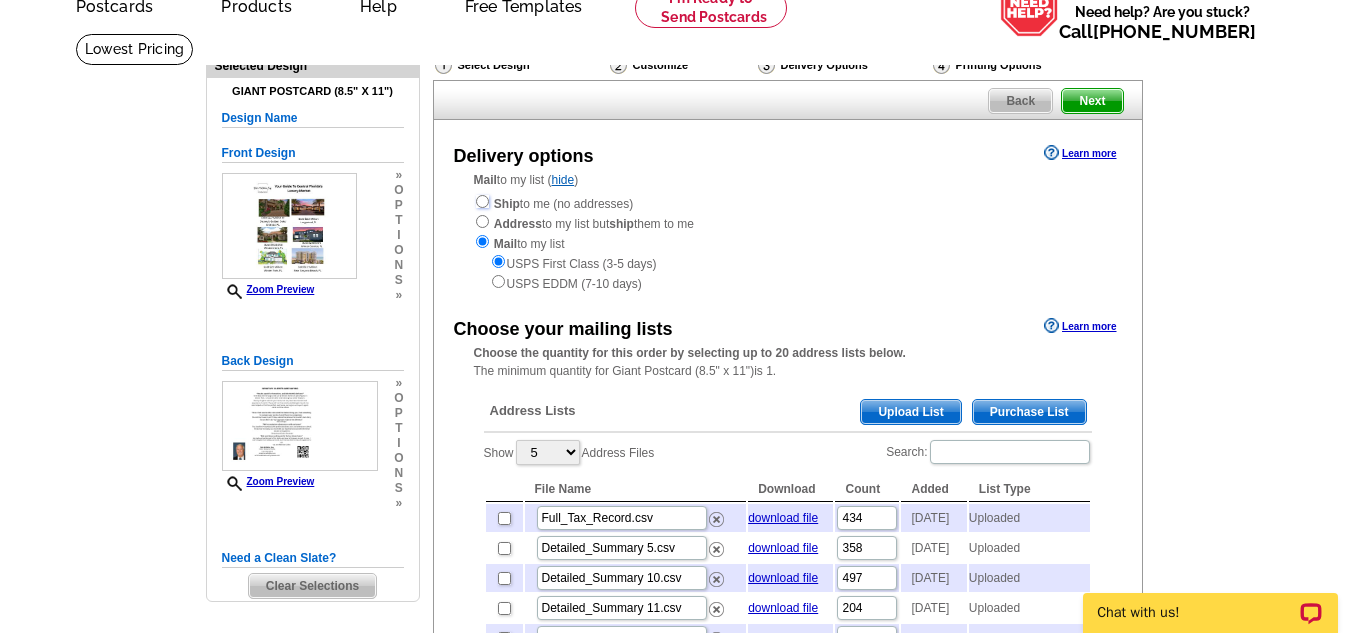 click at bounding box center (482, 201) 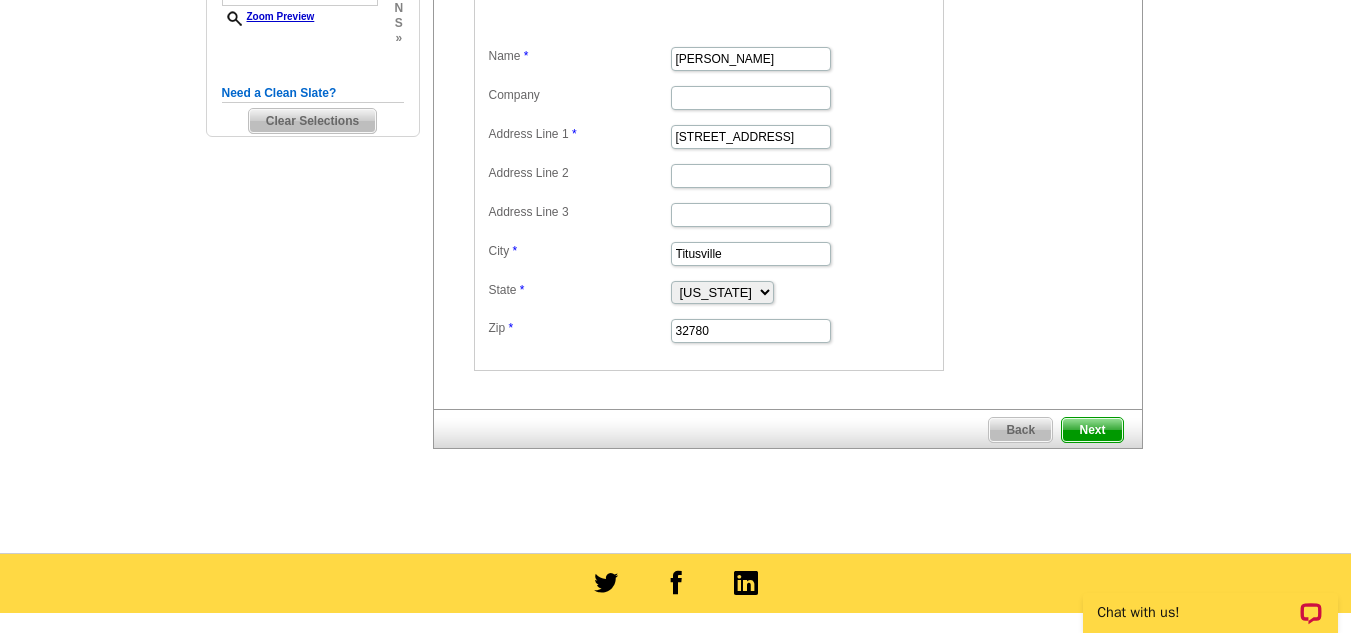scroll, scrollTop: 600, scrollLeft: 0, axis: vertical 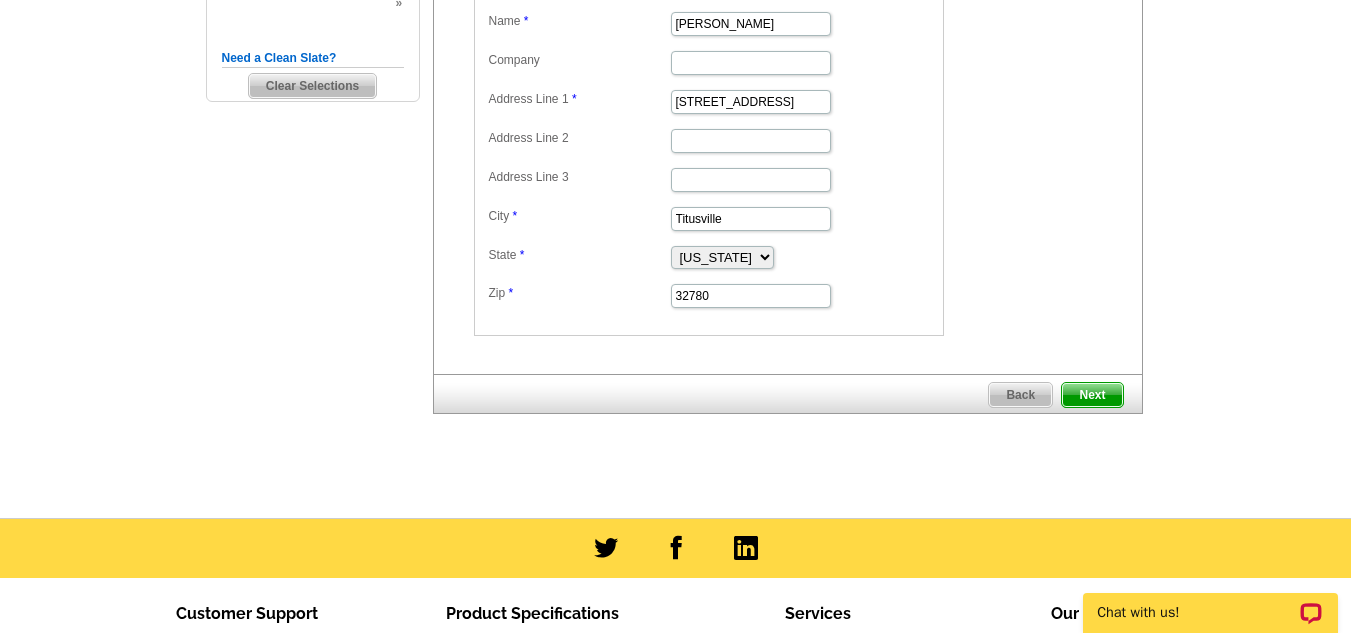 click on "Next" at bounding box center [1092, 395] 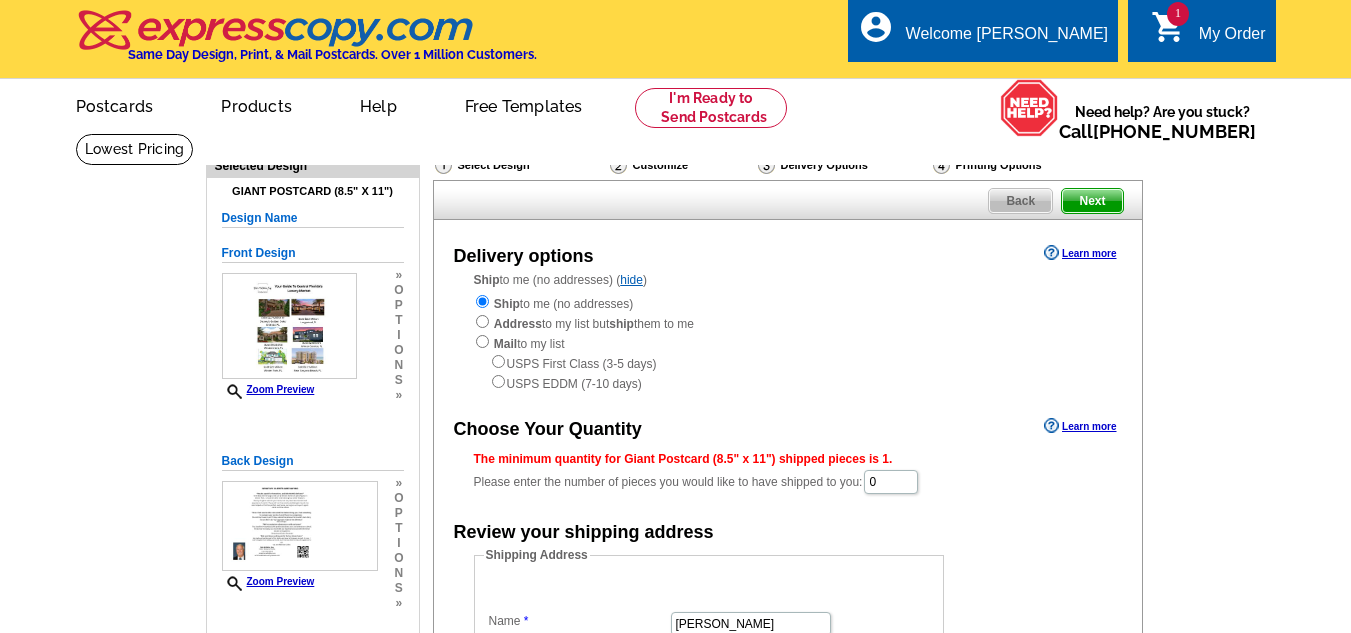 scroll, scrollTop: 0, scrollLeft: 0, axis: both 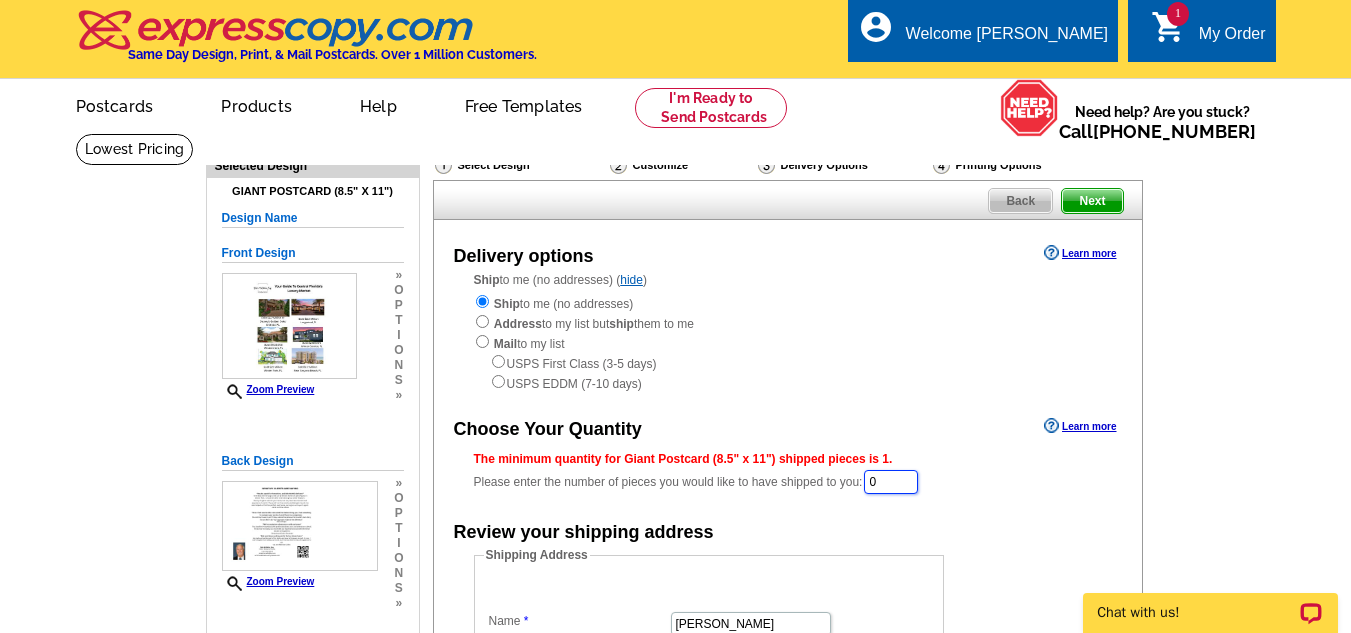 click on "0" at bounding box center (891, 482) 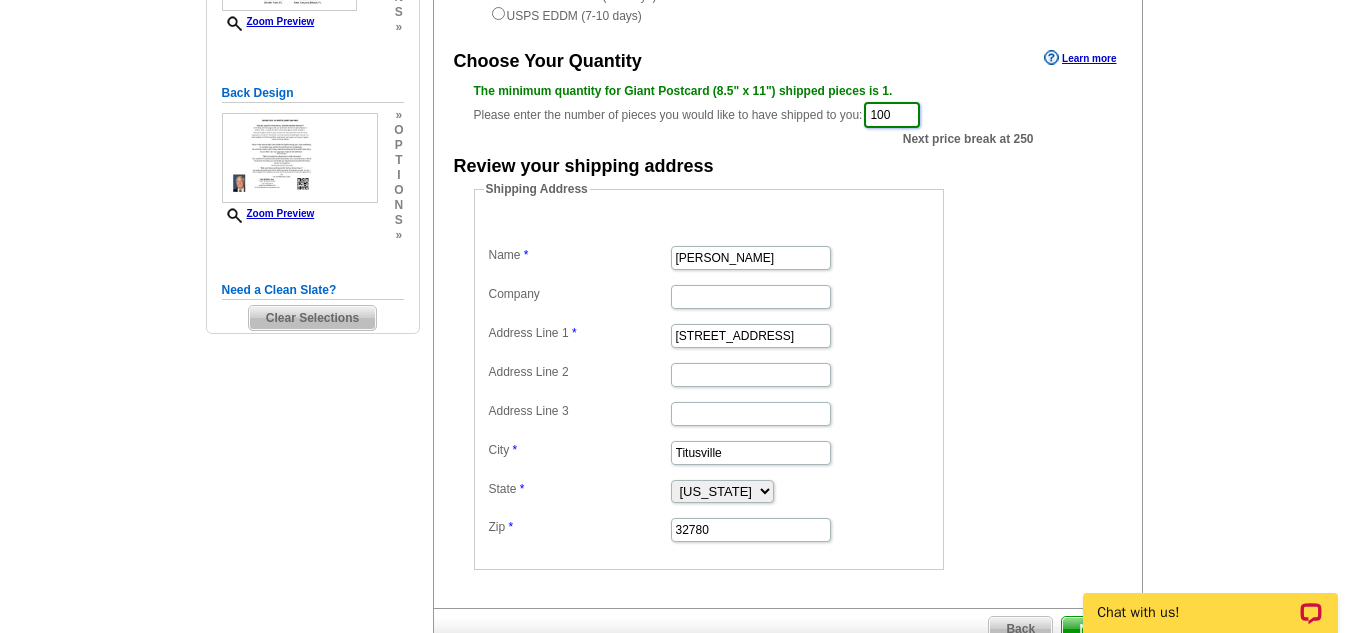scroll, scrollTop: 400, scrollLeft: 0, axis: vertical 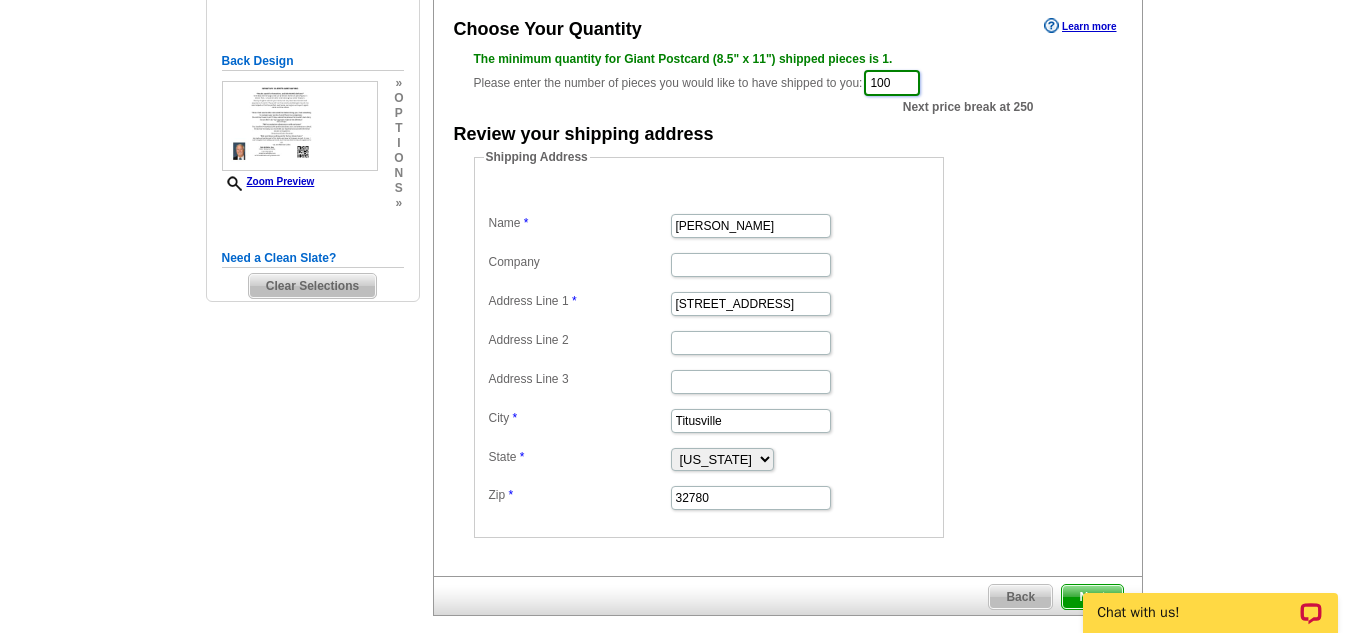 click on "100" at bounding box center (892, 83) 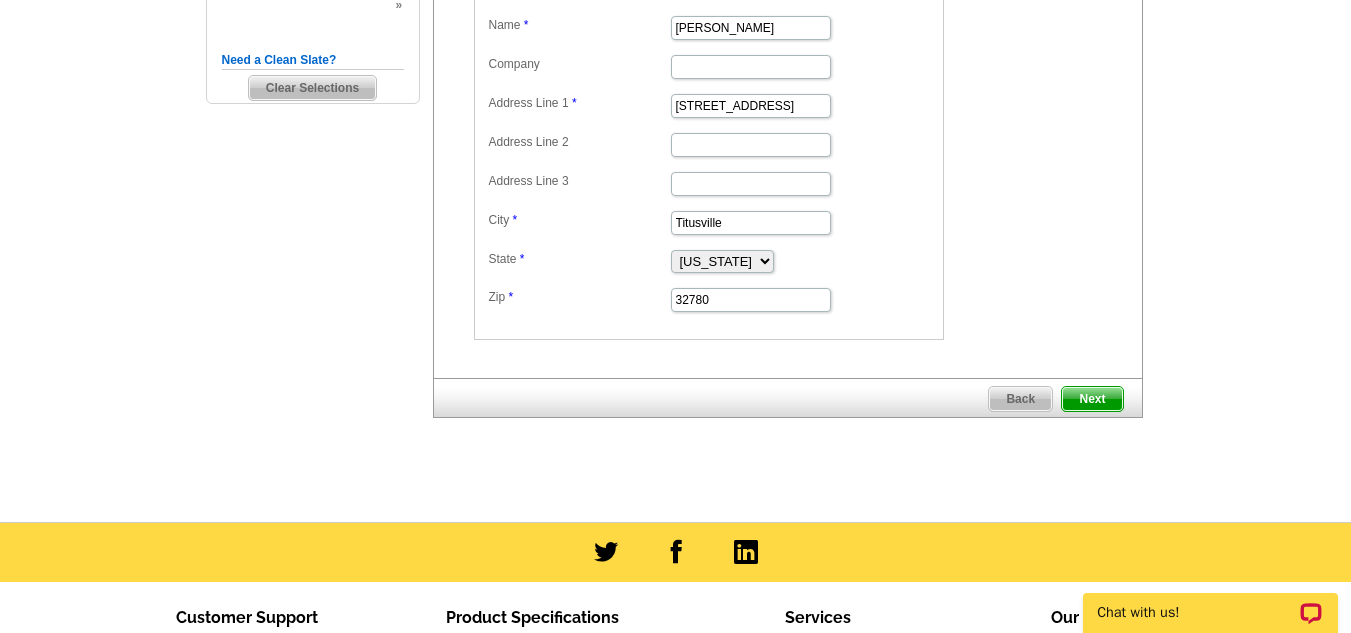 scroll, scrollTop: 600, scrollLeft: 0, axis: vertical 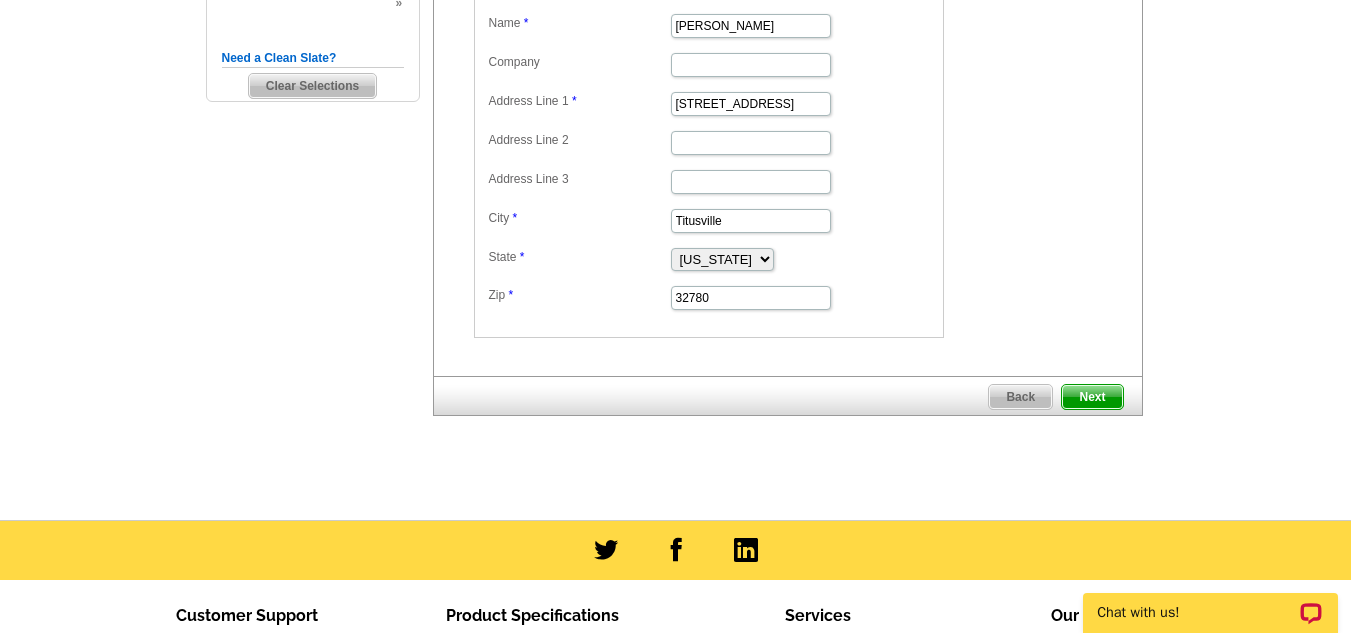 type on "100" 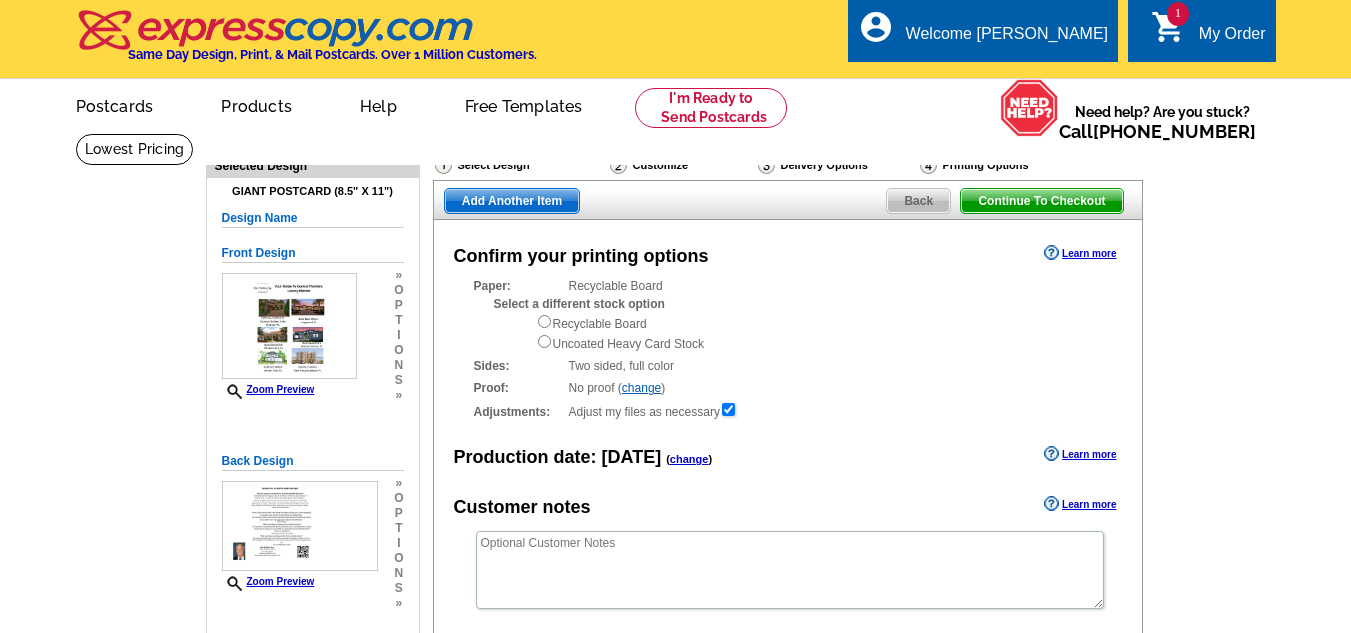 scroll, scrollTop: 0, scrollLeft: 0, axis: both 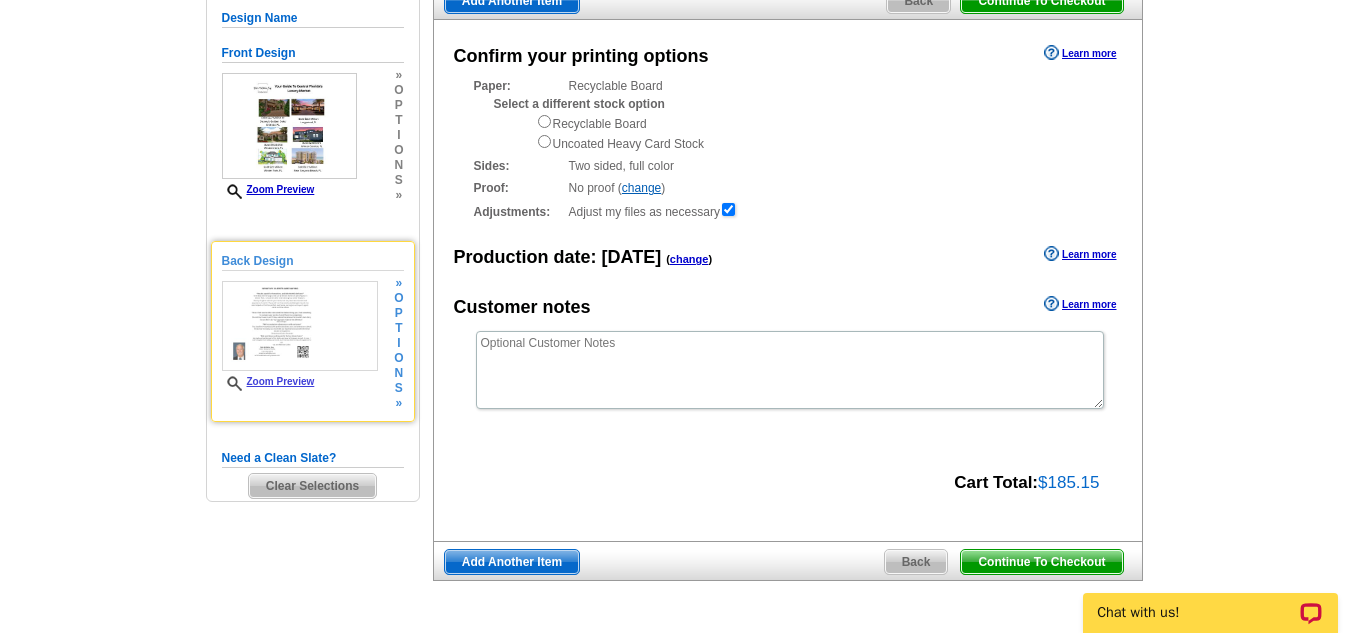 click on "Zoom Preview" at bounding box center (268, 381) 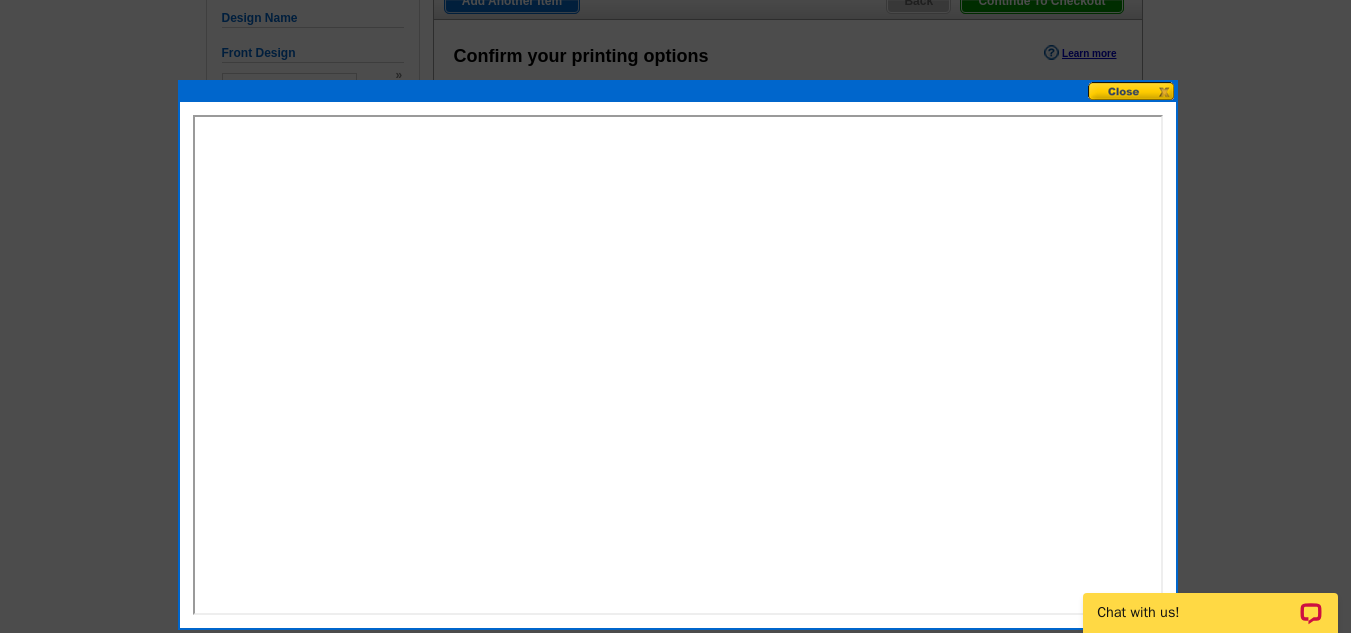 click at bounding box center (1132, 91) 